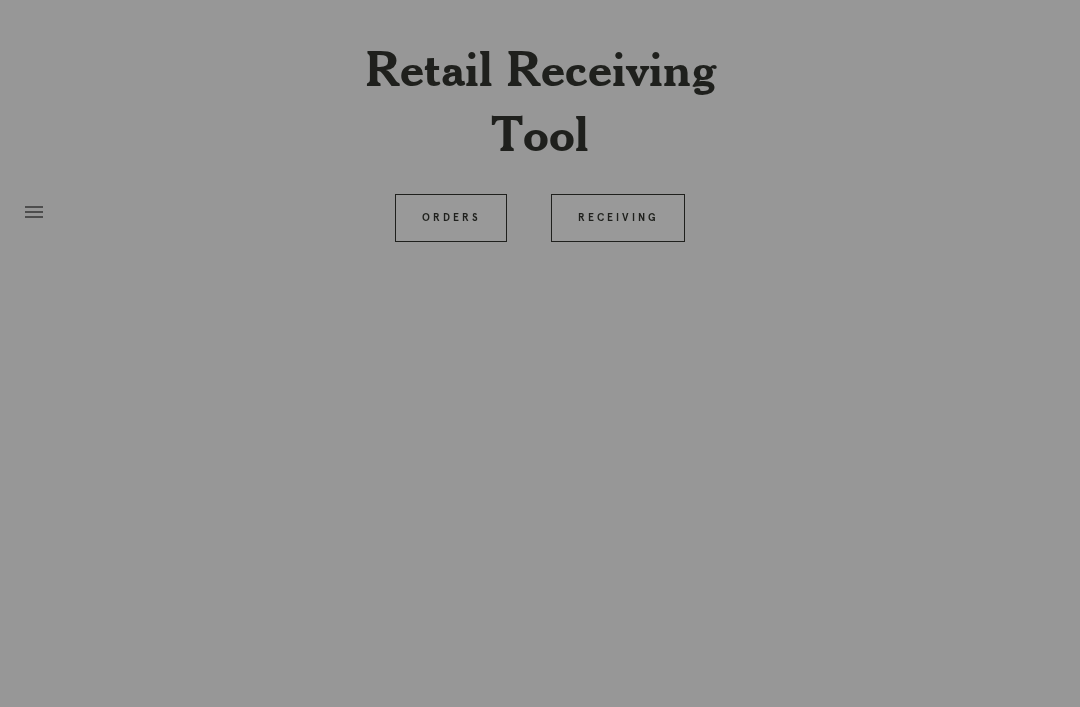 scroll, scrollTop: 64, scrollLeft: 0, axis: vertical 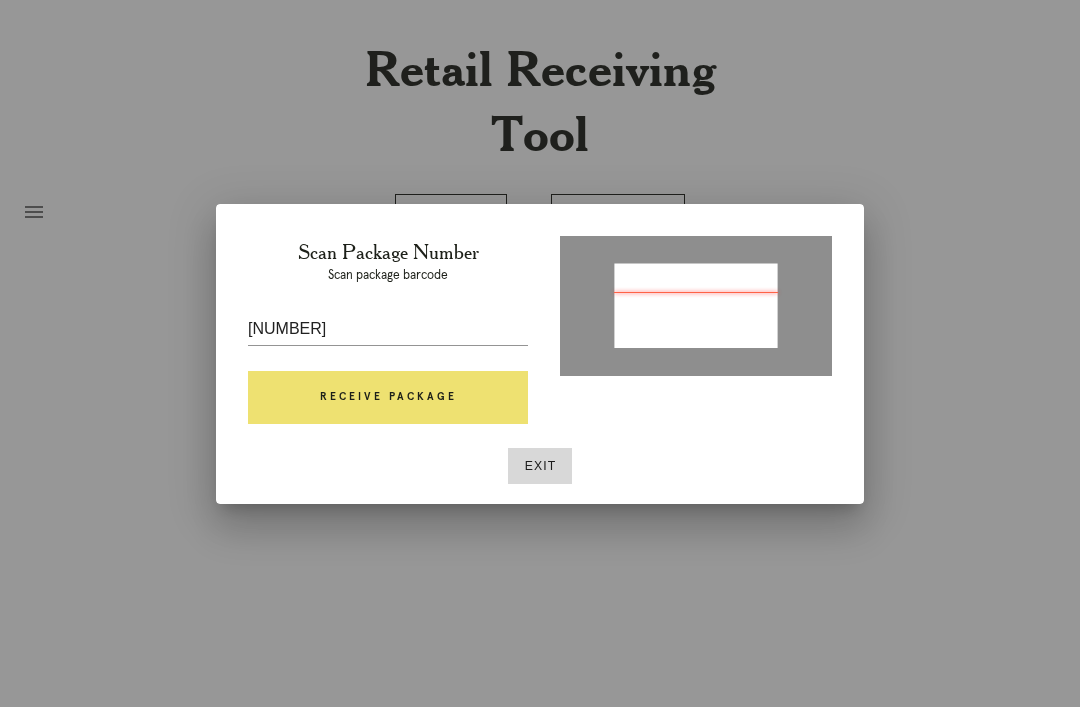 click on "Receive Package" at bounding box center [388, 398] 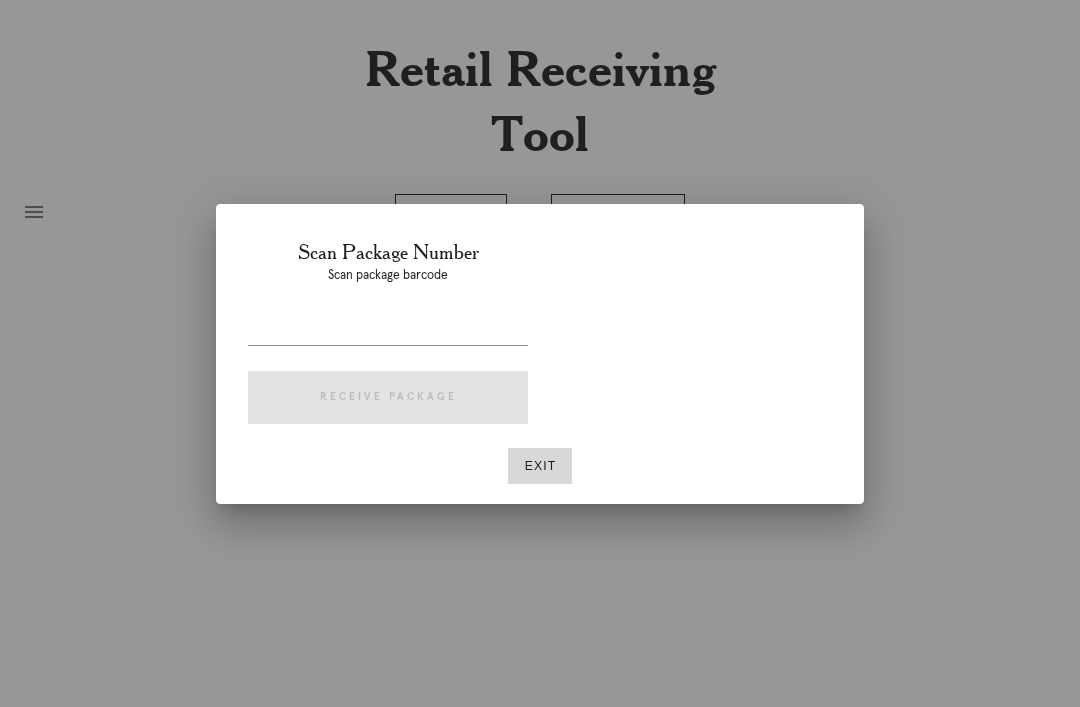 scroll, scrollTop: 64, scrollLeft: 0, axis: vertical 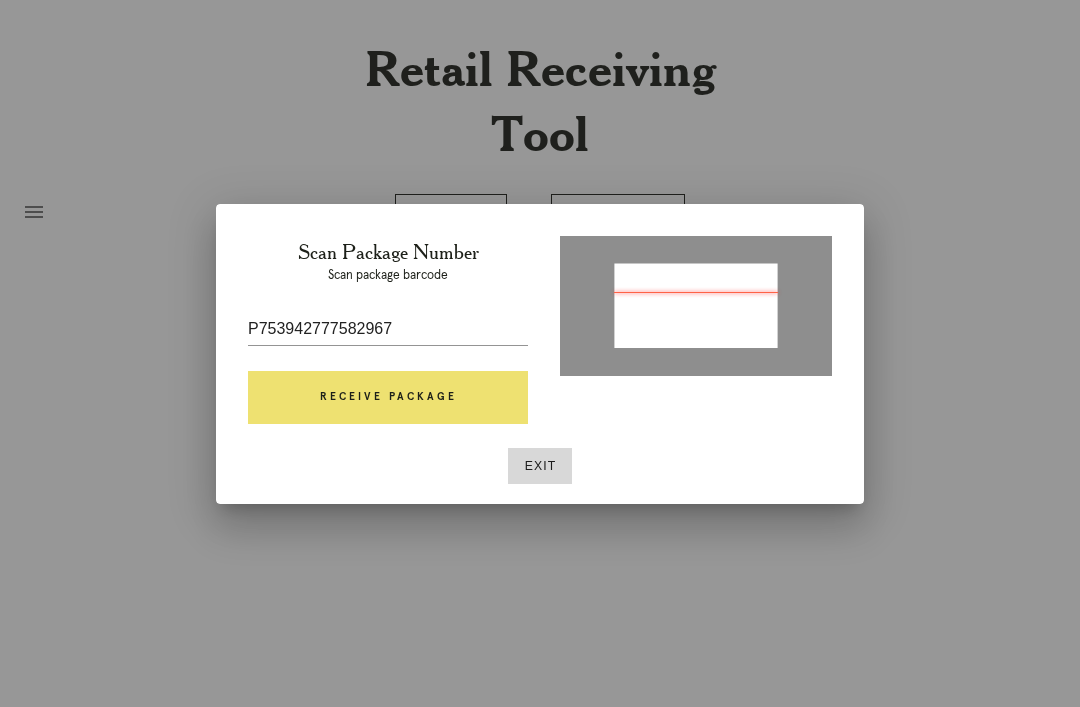 click on "Receive Package" at bounding box center (388, 398) 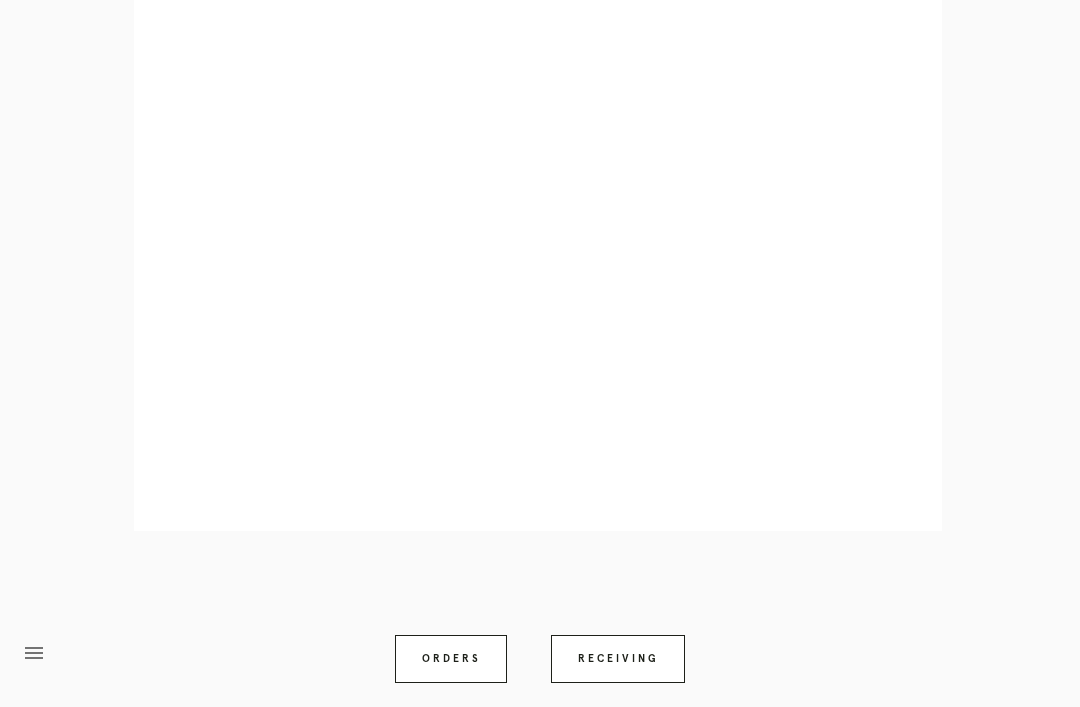 scroll, scrollTop: 858, scrollLeft: 0, axis: vertical 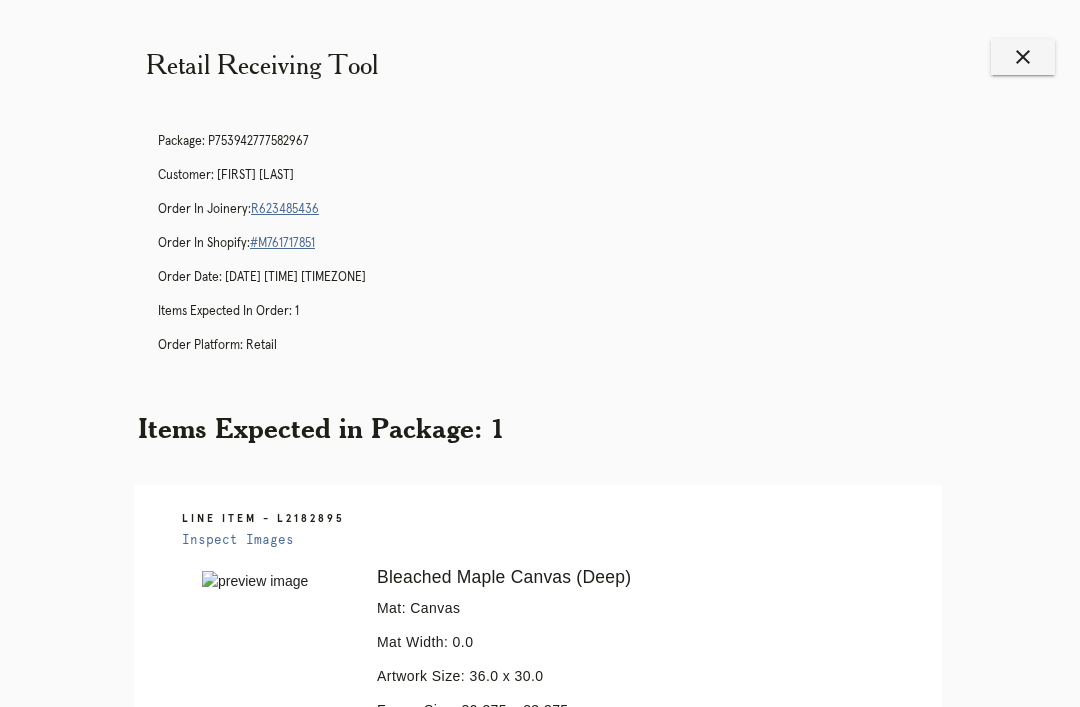 click on "close" at bounding box center [1023, 57] 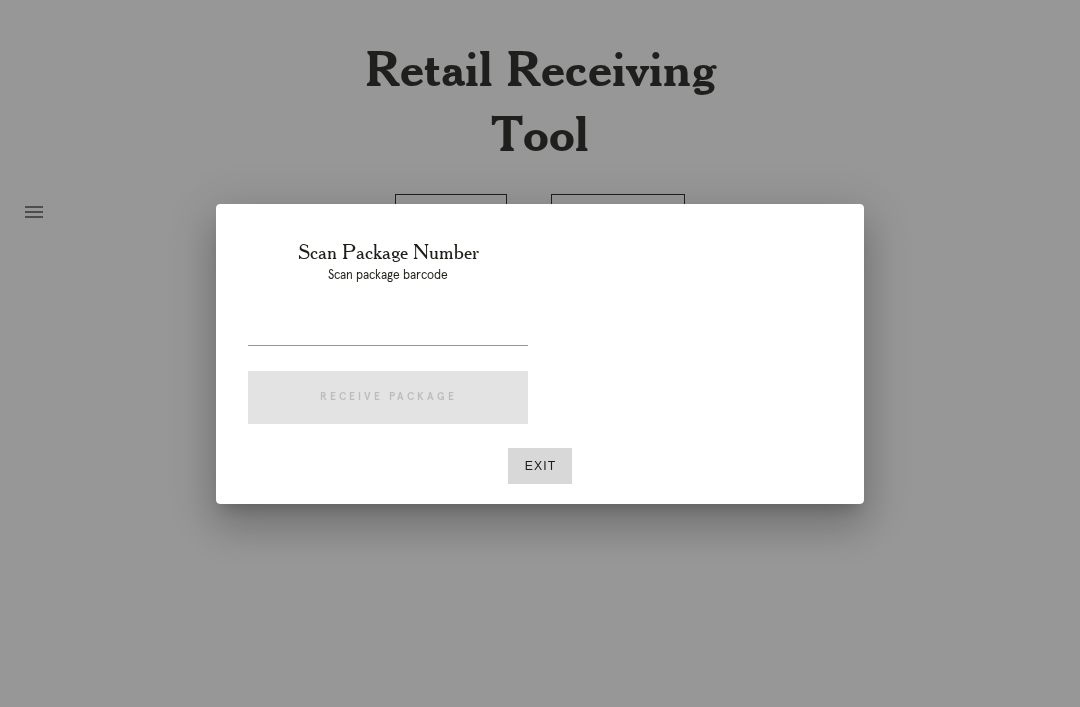 scroll, scrollTop: 0, scrollLeft: 0, axis: both 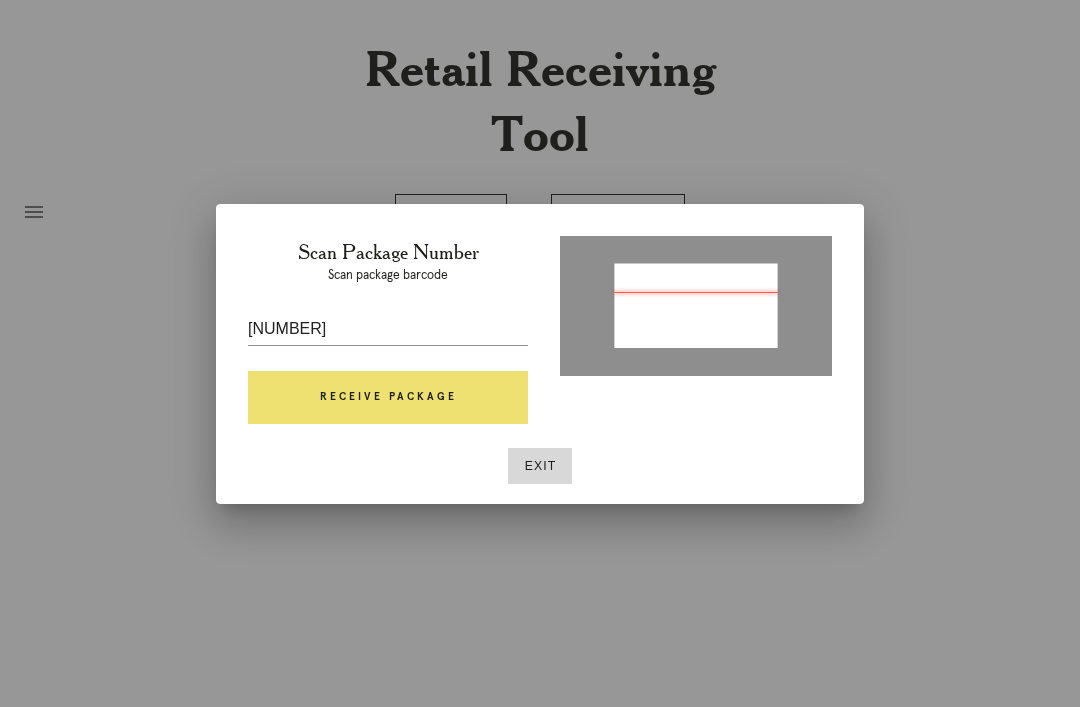 click on "Receive Package" at bounding box center (388, 398) 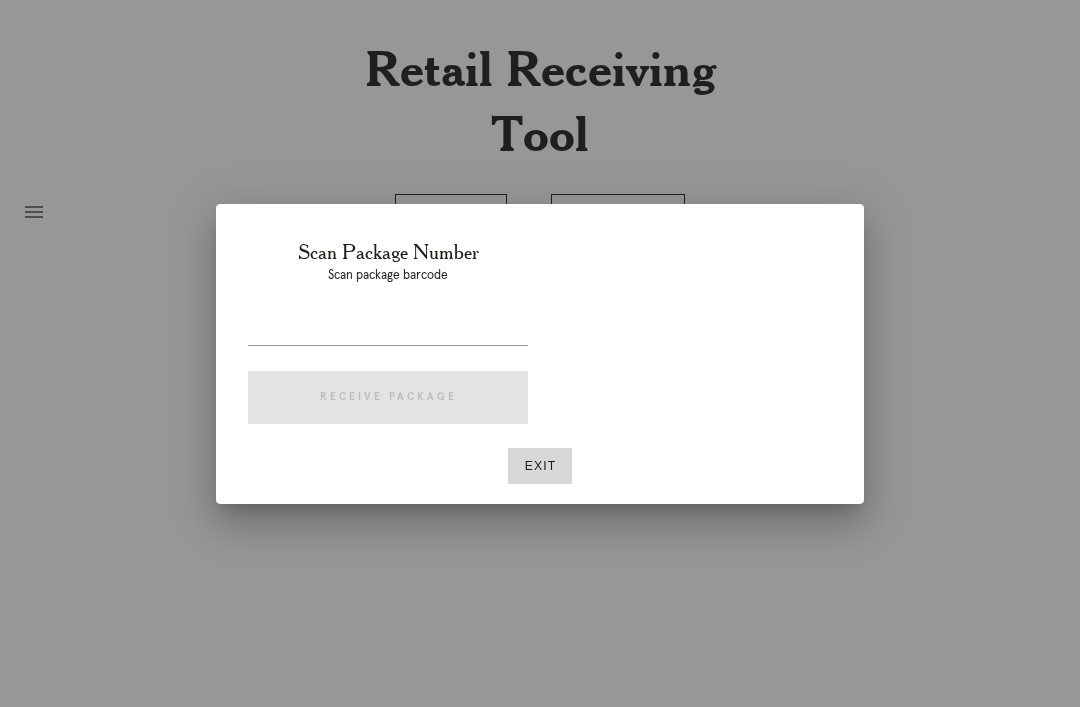 scroll, scrollTop: 0, scrollLeft: 0, axis: both 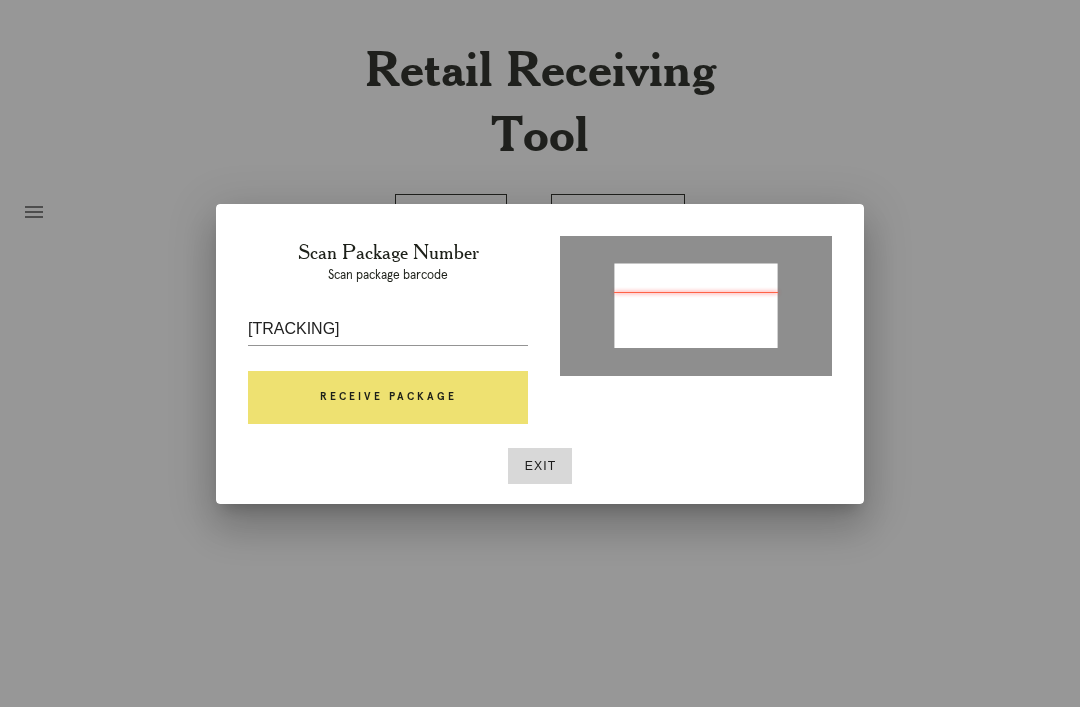 click on "Receive Package" at bounding box center (388, 398) 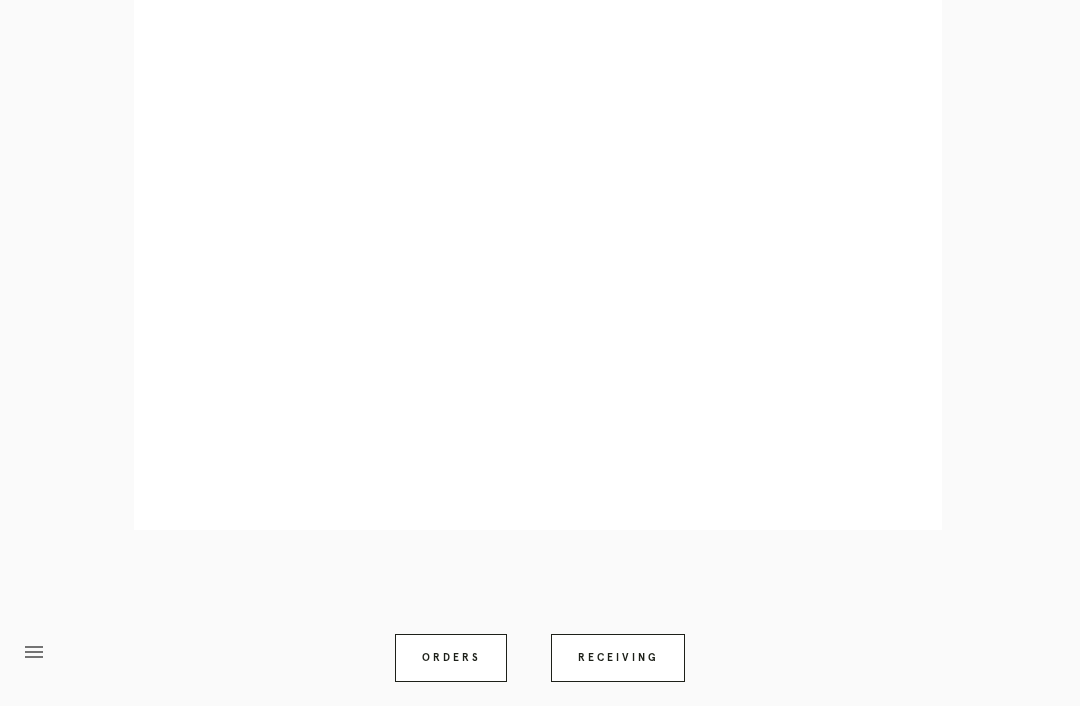 scroll, scrollTop: 858, scrollLeft: 0, axis: vertical 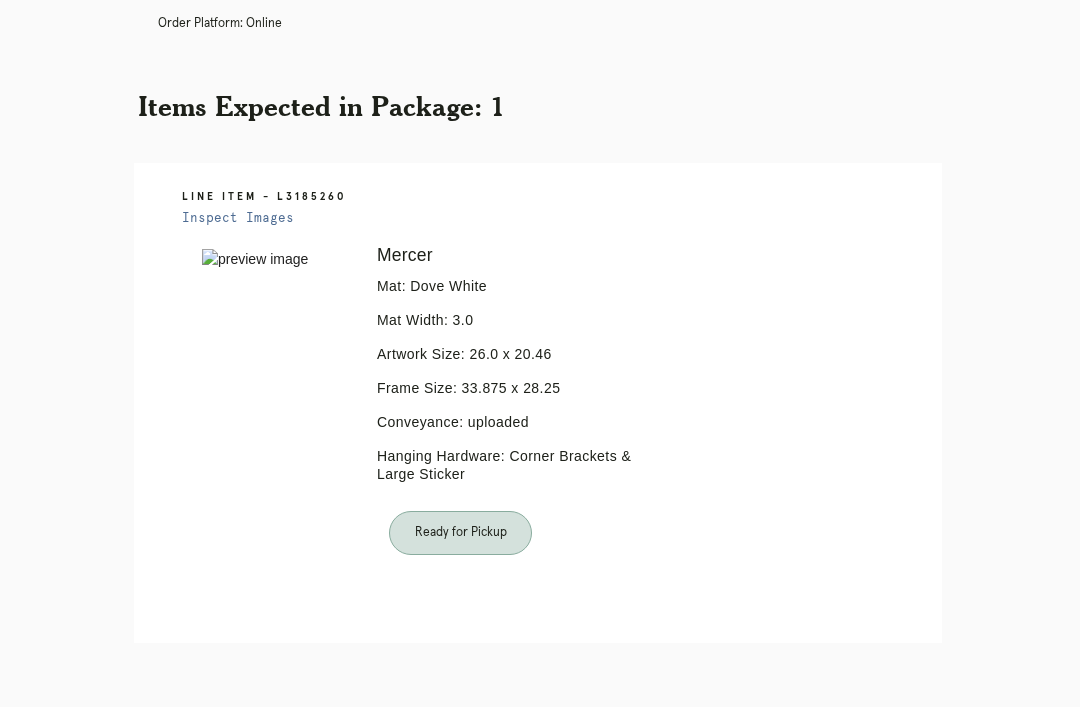 click on "Receiving" at bounding box center [618, 771] 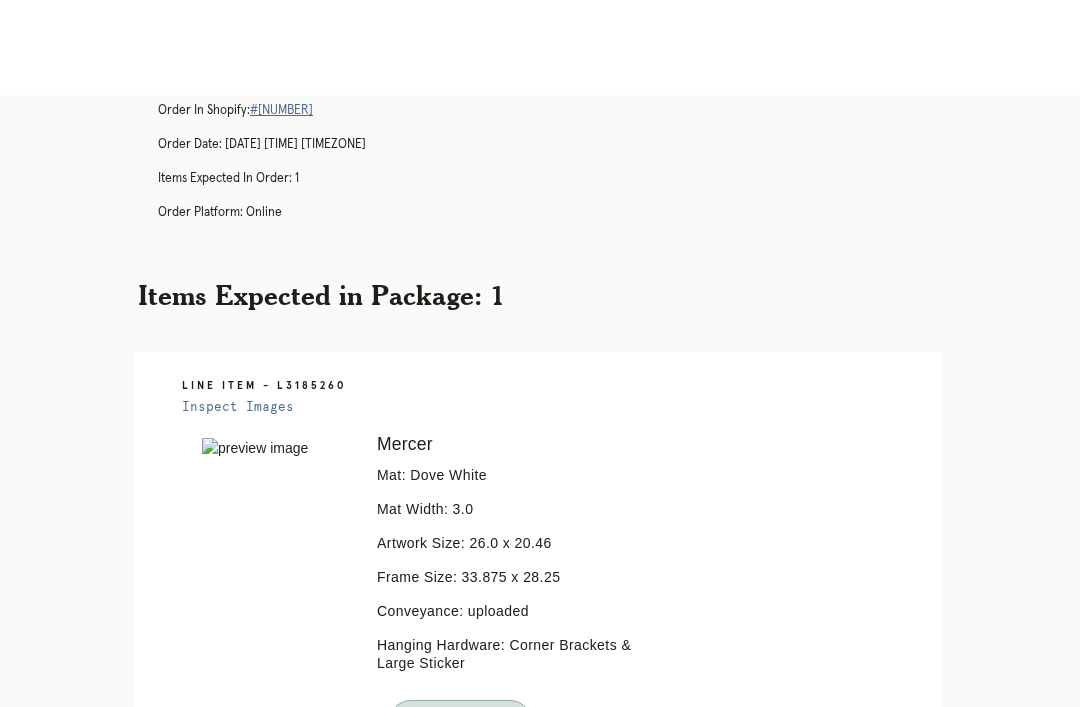 scroll, scrollTop: 0, scrollLeft: 0, axis: both 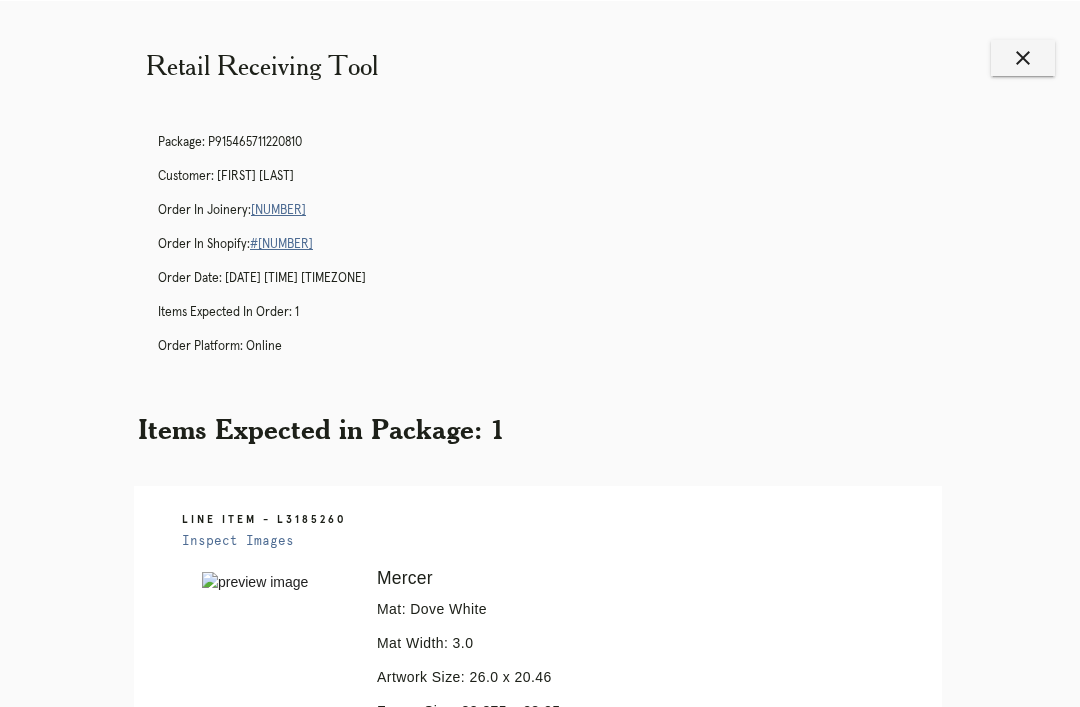 click on "close" at bounding box center [1023, 57] 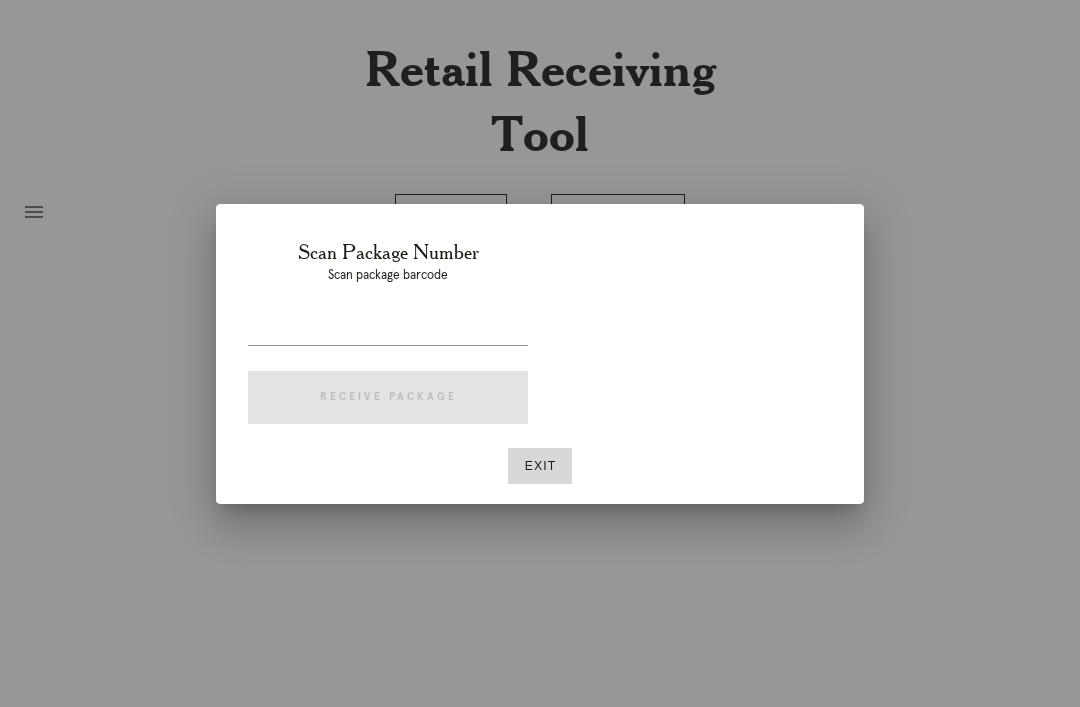 scroll, scrollTop: 0, scrollLeft: 0, axis: both 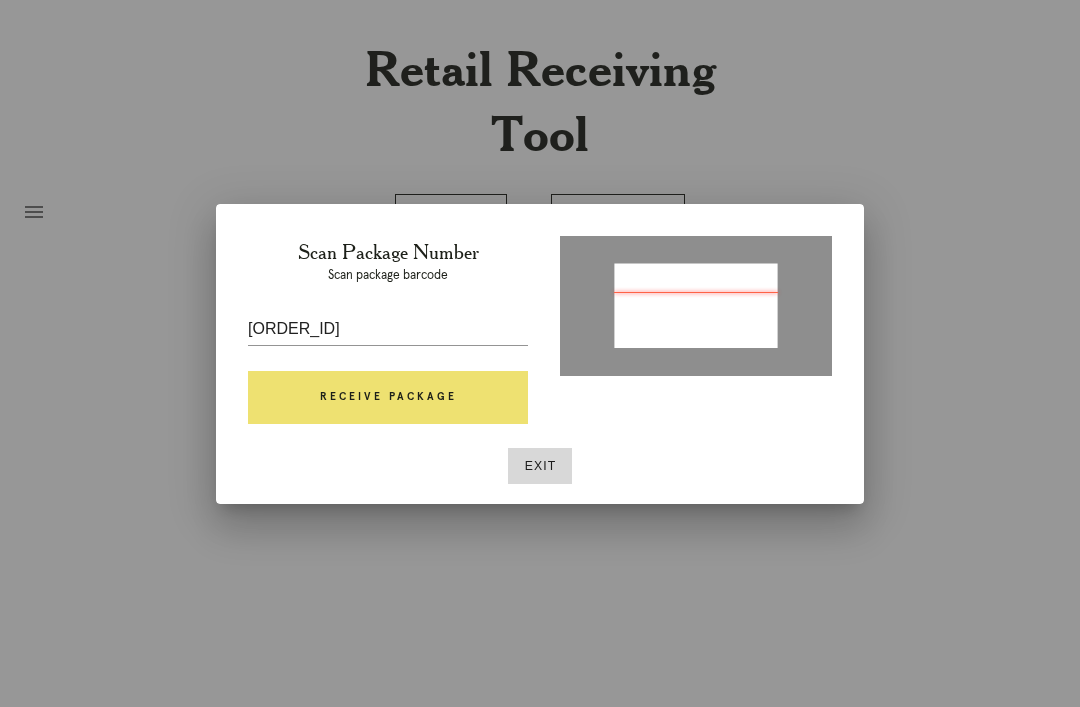 click at bounding box center [388, 360] 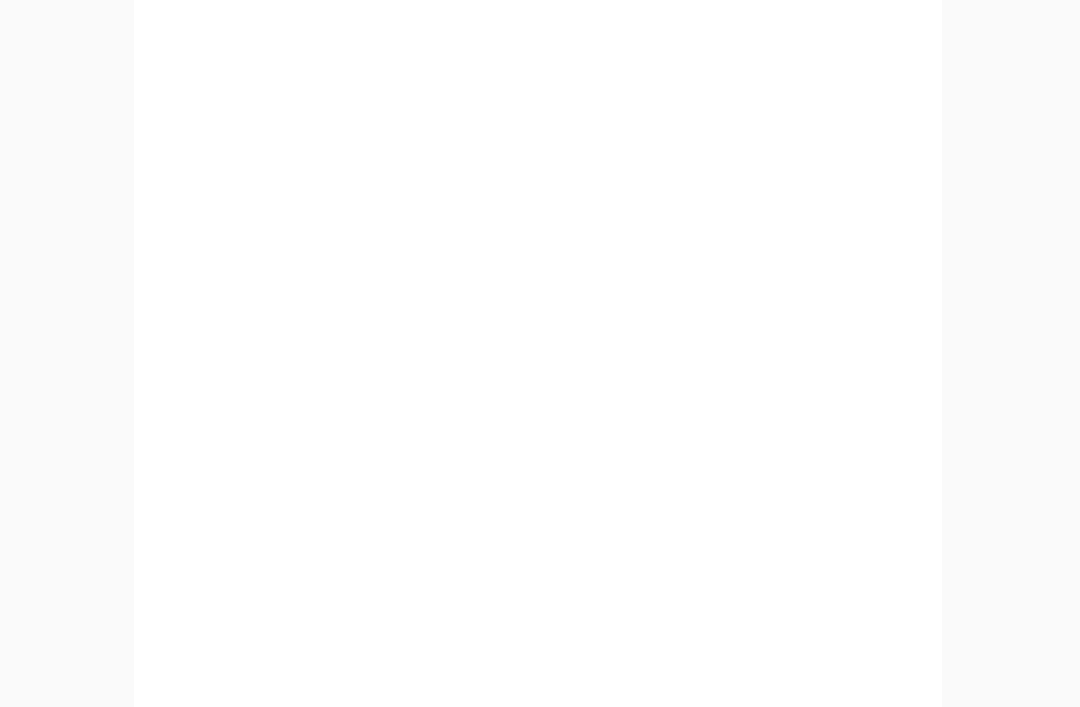 scroll, scrollTop: 910, scrollLeft: 0, axis: vertical 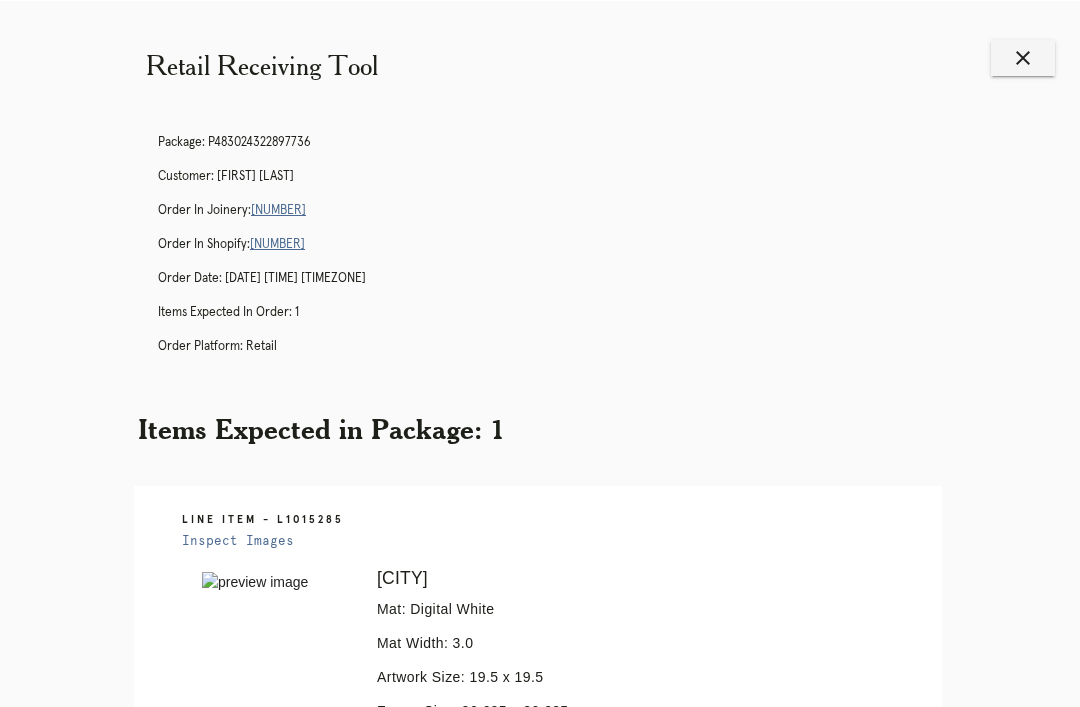 click on "close" at bounding box center (1023, 57) 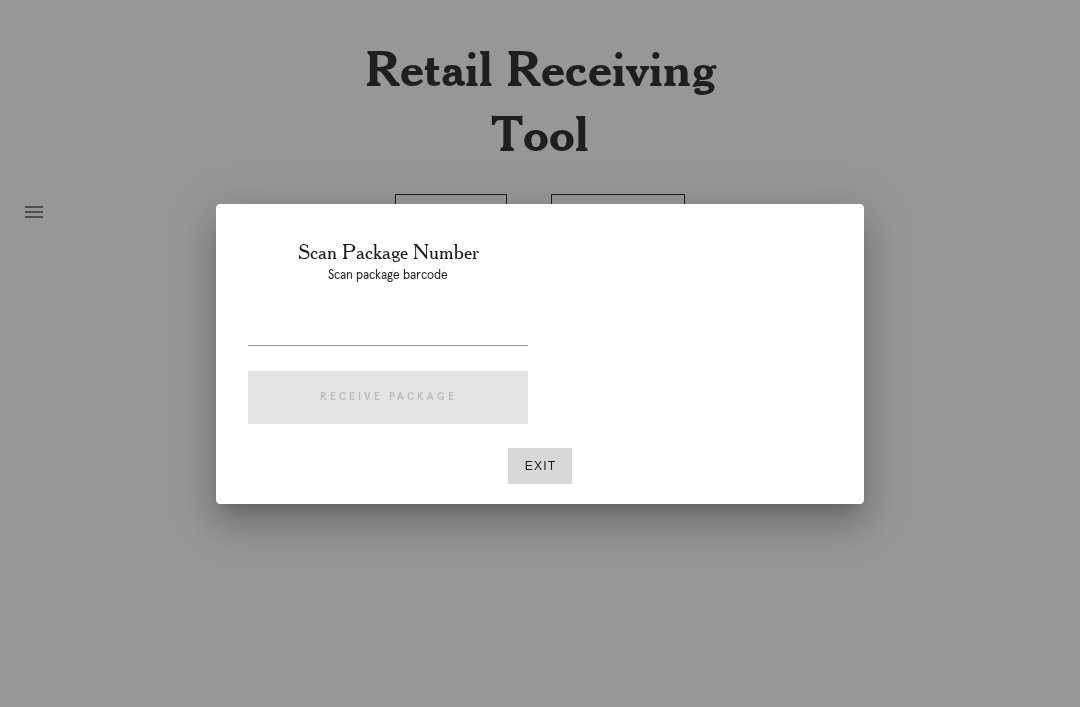 scroll, scrollTop: 0, scrollLeft: 0, axis: both 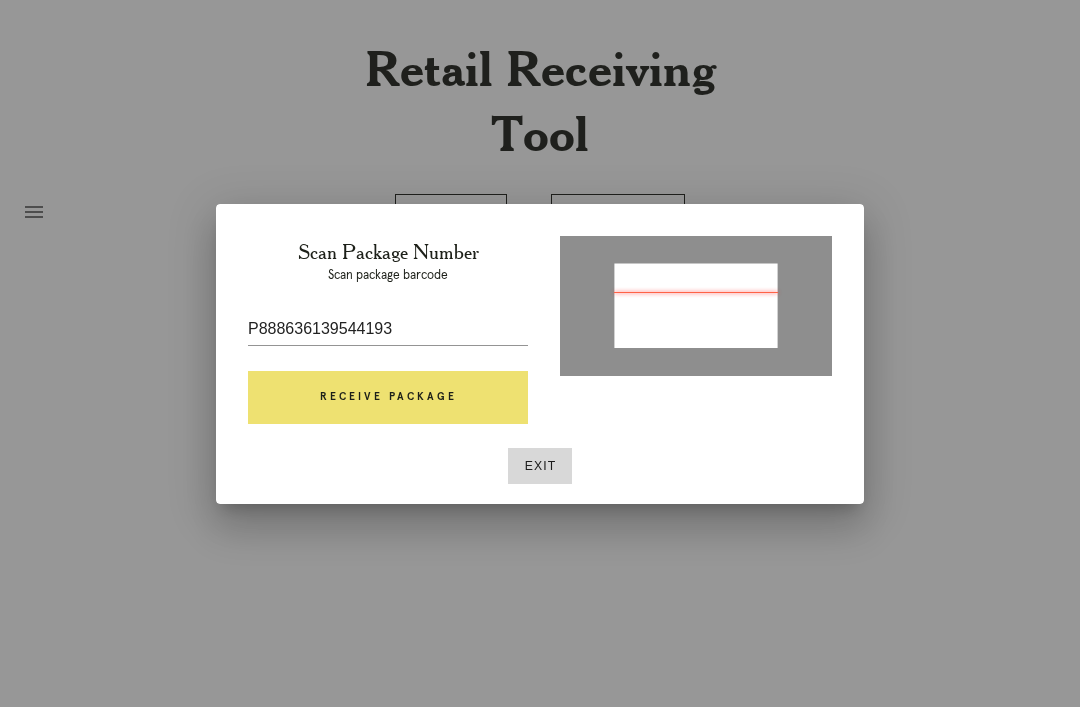 click on "Receive Package" at bounding box center [388, 398] 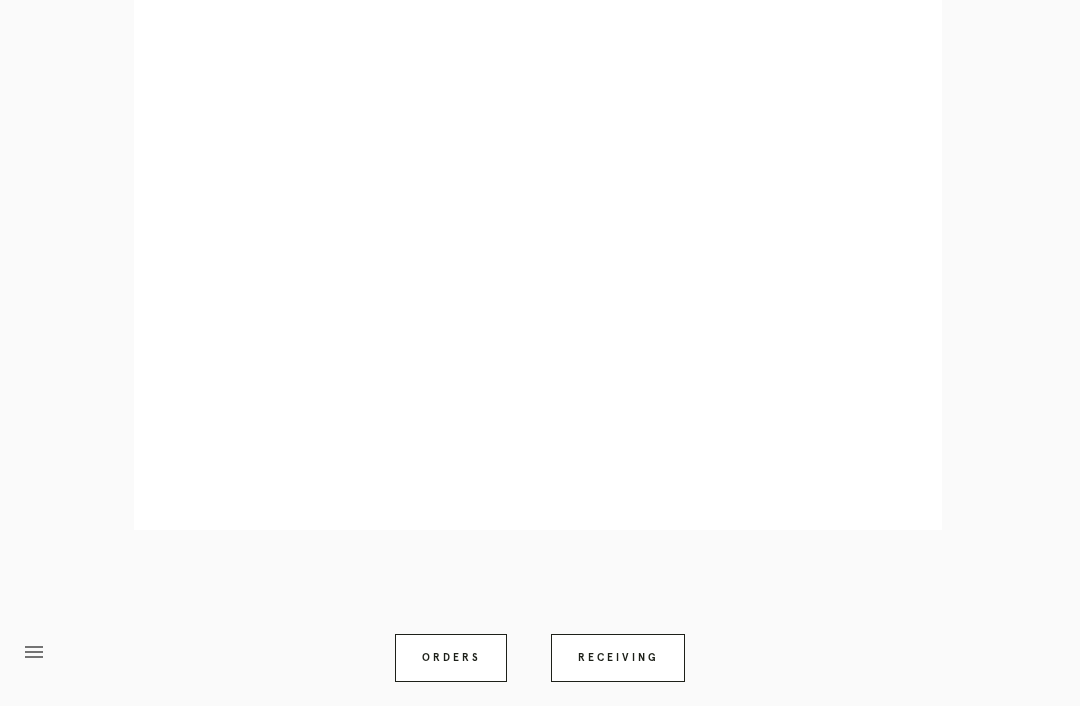 scroll, scrollTop: 892, scrollLeft: 0, axis: vertical 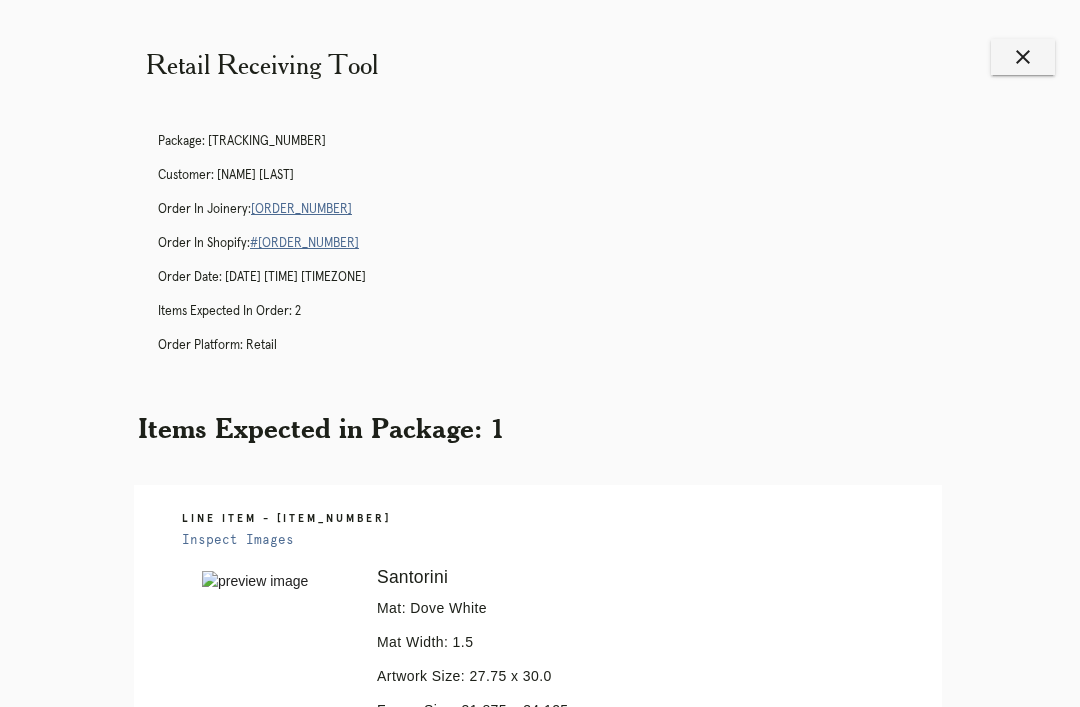 click on "close" at bounding box center (1023, 57) 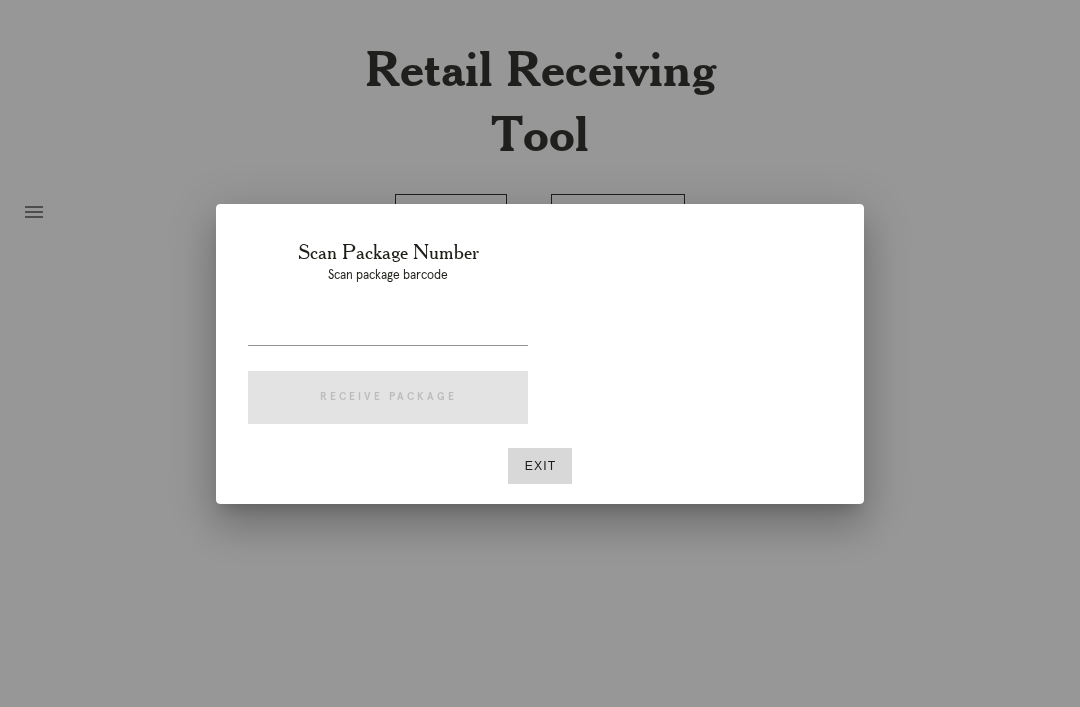 scroll, scrollTop: 0, scrollLeft: 0, axis: both 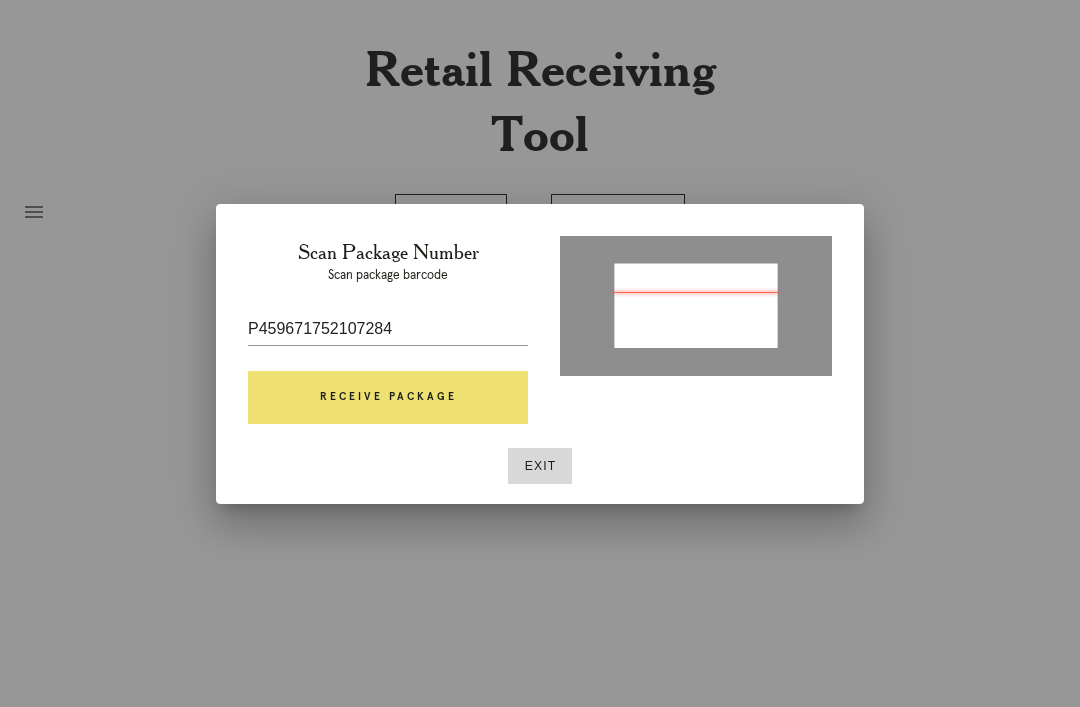 click on "Receive Package" at bounding box center [388, 398] 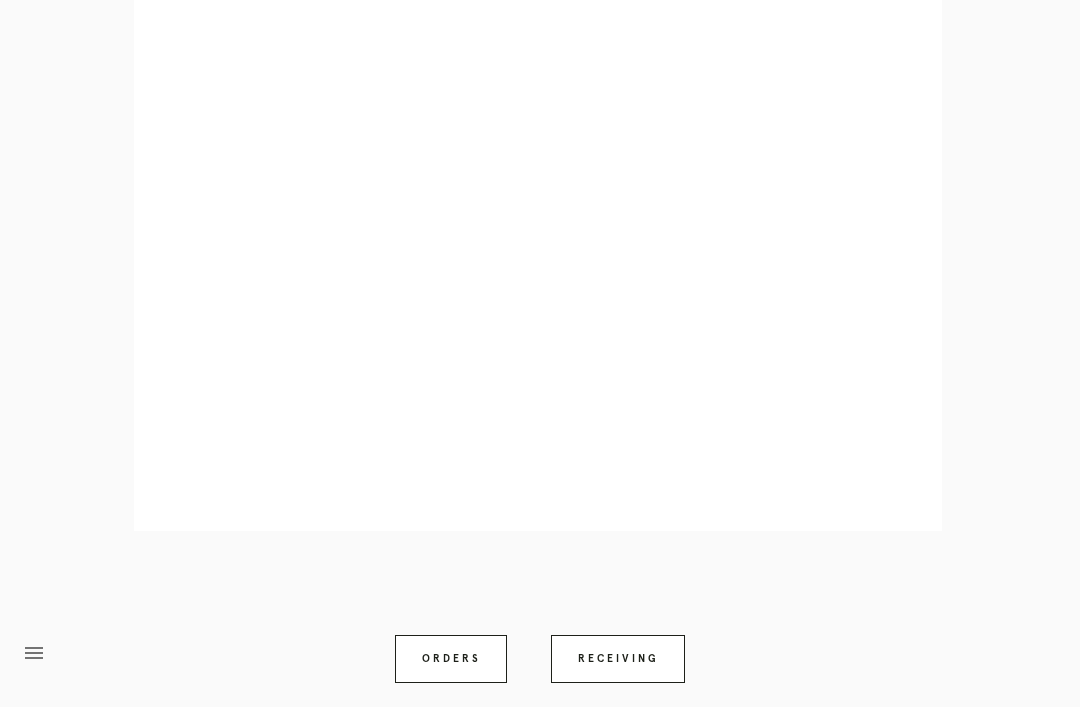 scroll, scrollTop: 1136, scrollLeft: 0, axis: vertical 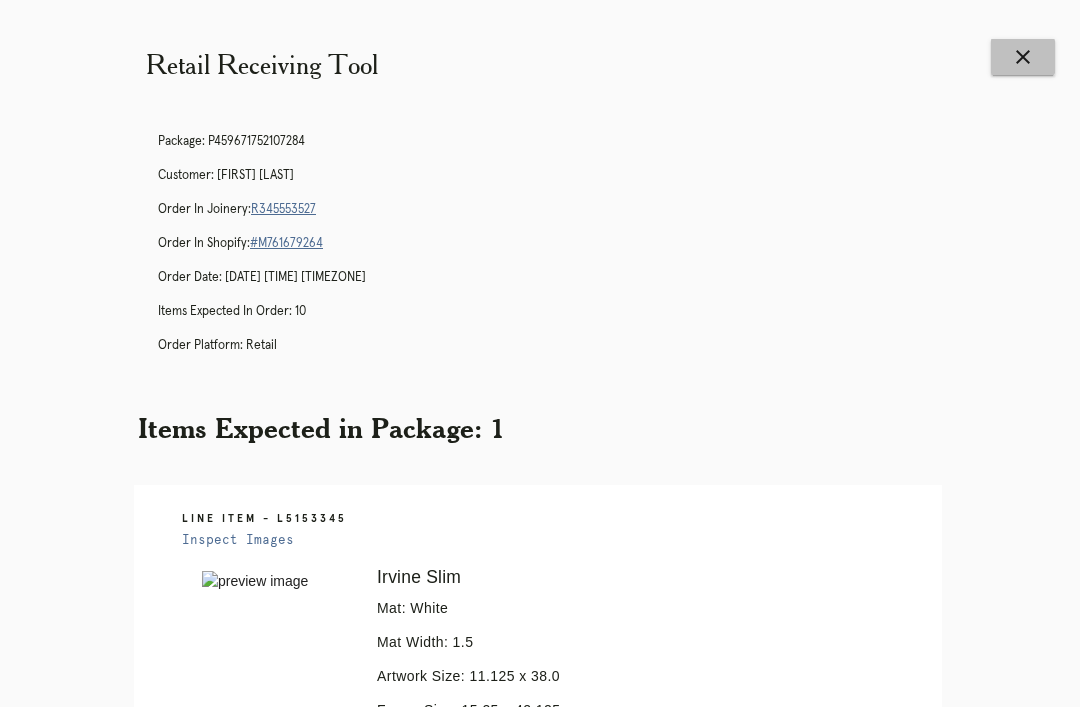 click on "close" at bounding box center (1023, 57) 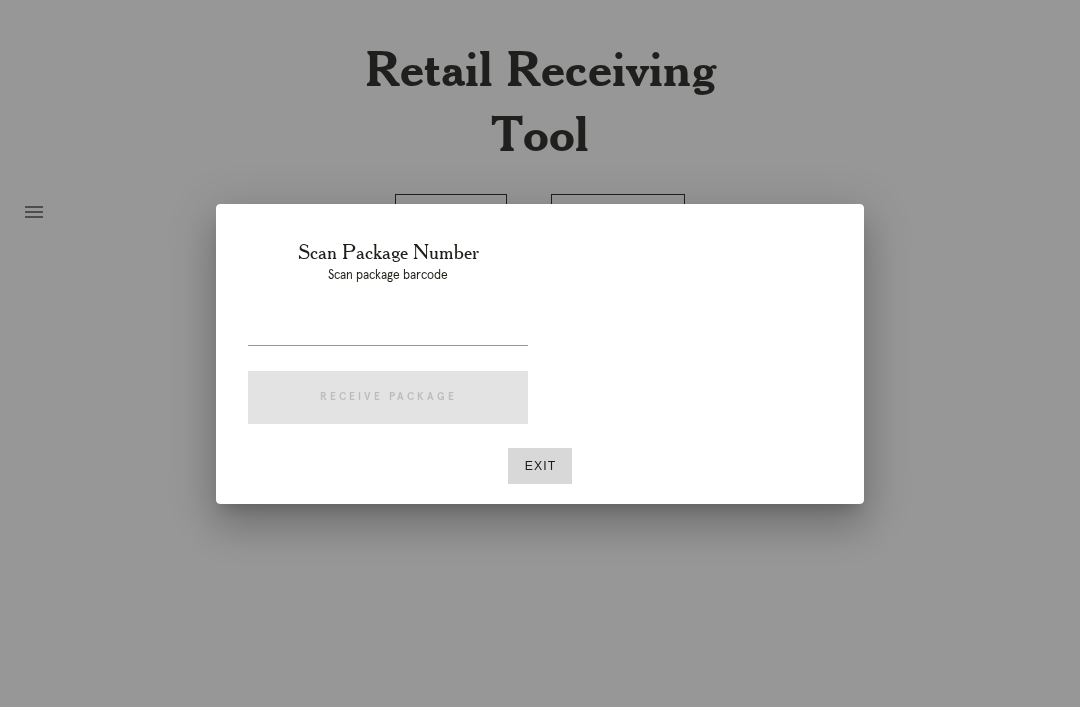 scroll, scrollTop: 0, scrollLeft: 0, axis: both 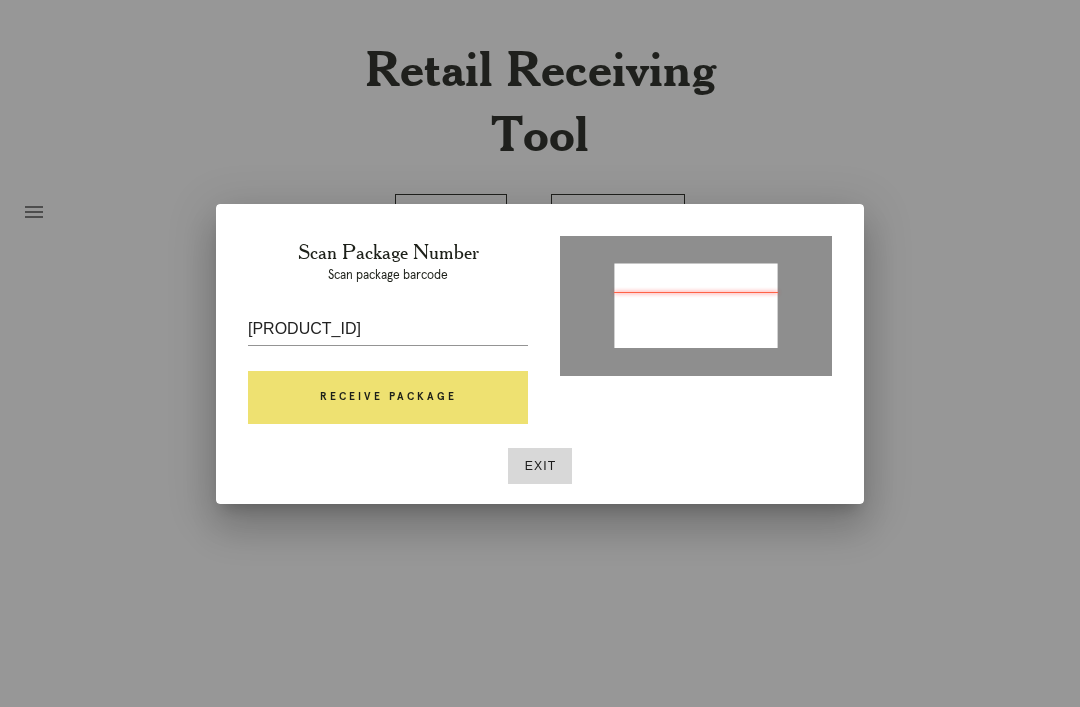 click on "Receive Package" at bounding box center (388, 398) 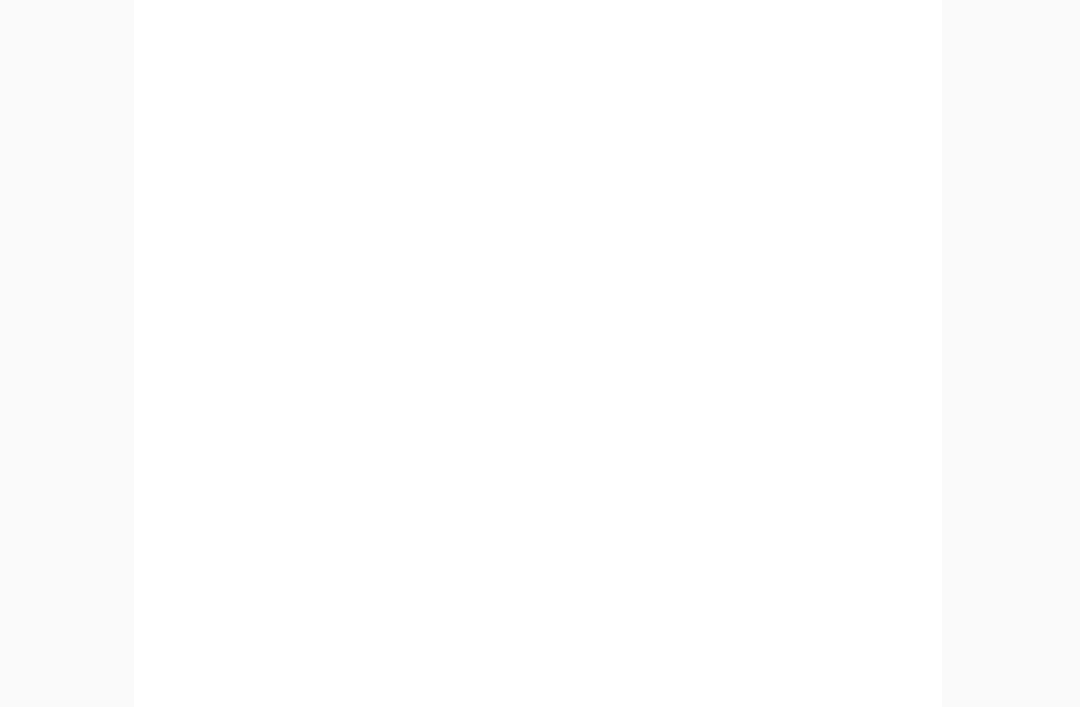 scroll, scrollTop: 858, scrollLeft: 0, axis: vertical 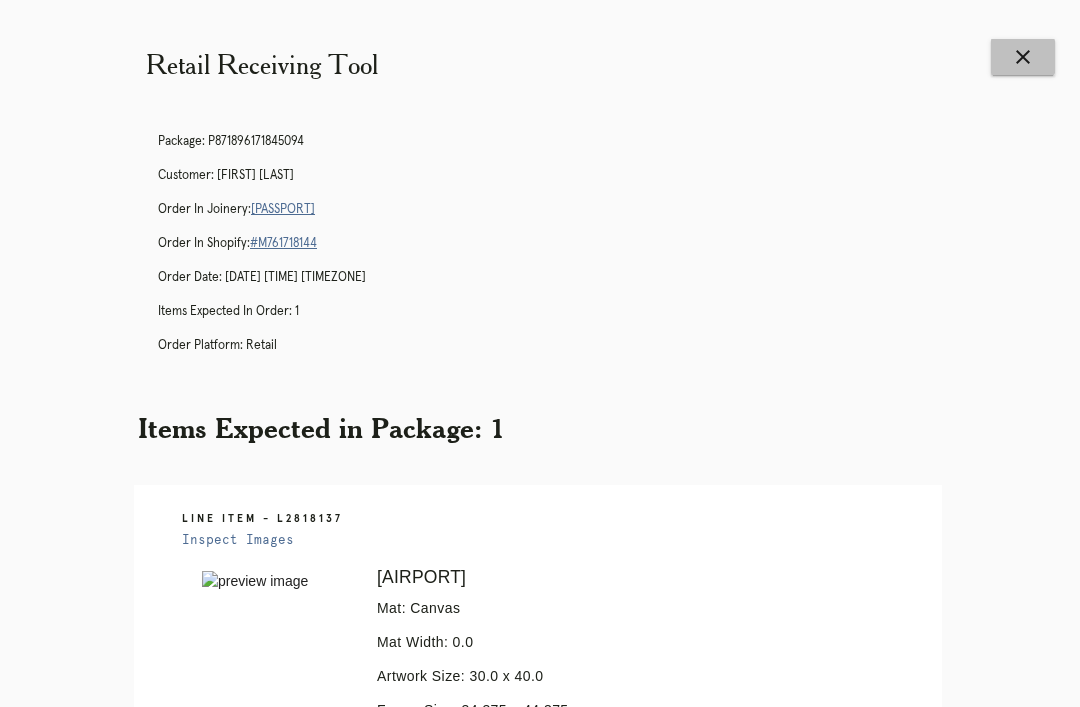 click on "close" at bounding box center [1023, 57] 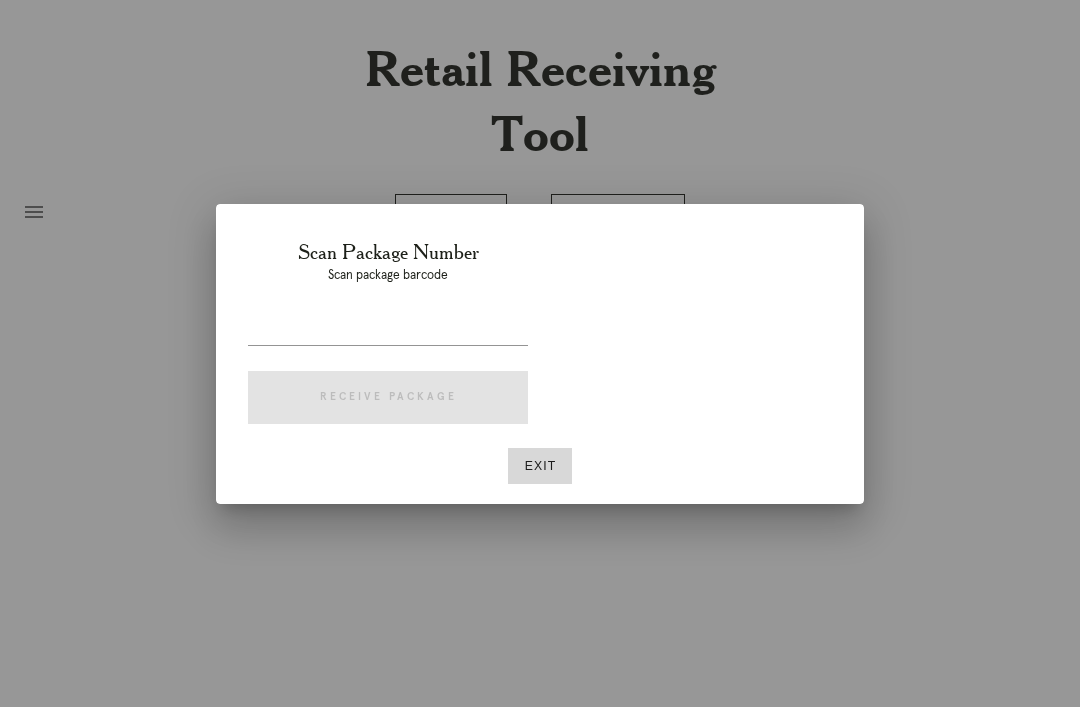 scroll, scrollTop: 0, scrollLeft: 0, axis: both 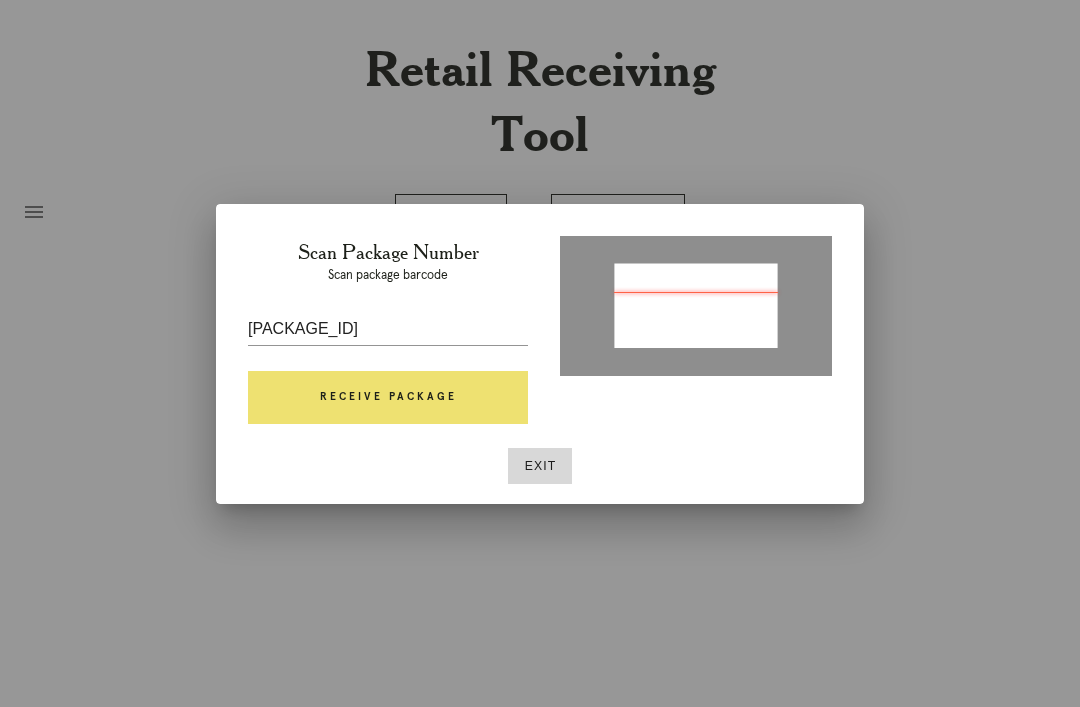 click on "Receive Package" at bounding box center [388, 398] 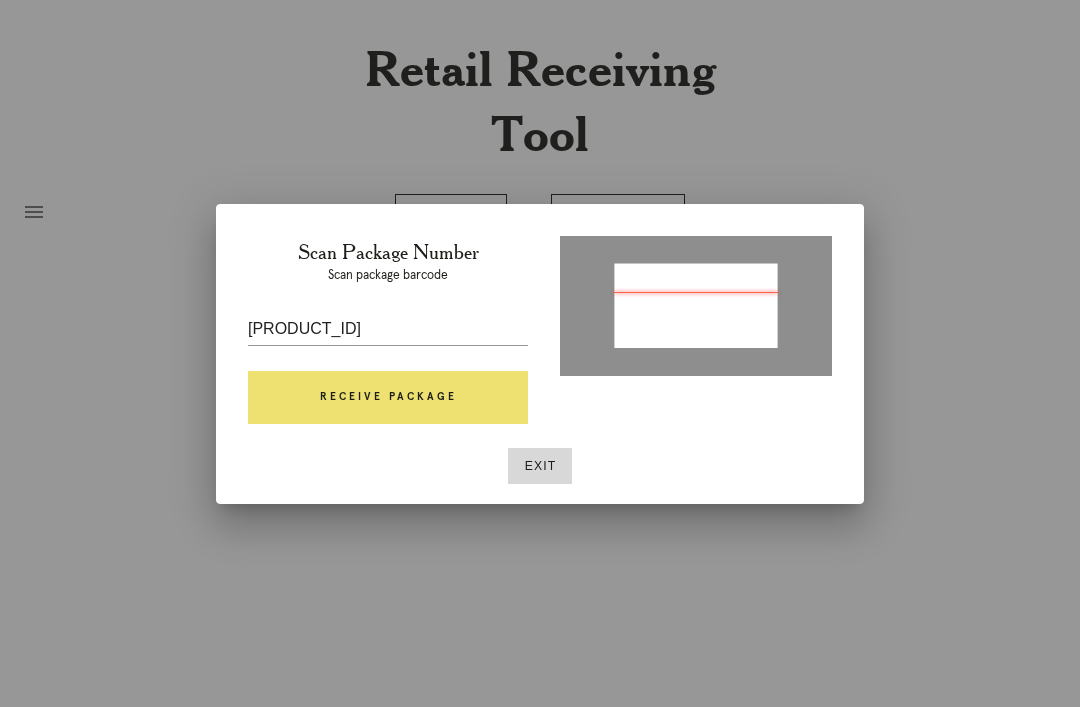 scroll, scrollTop: 64, scrollLeft: 0, axis: vertical 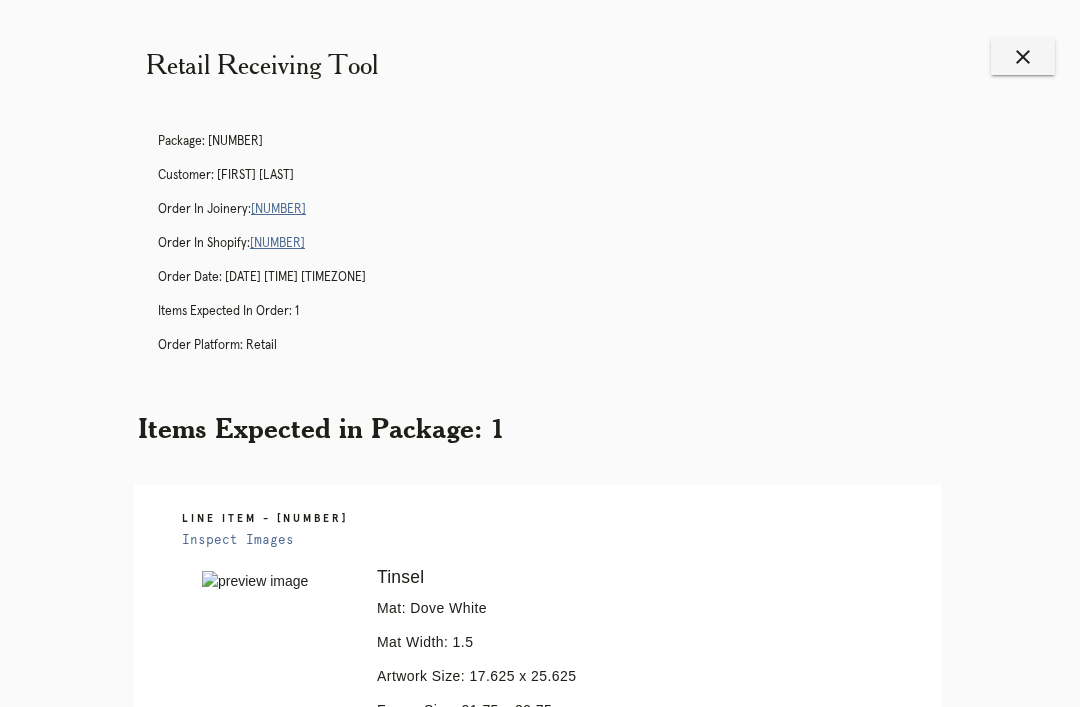 click on "close" at bounding box center [1023, 57] 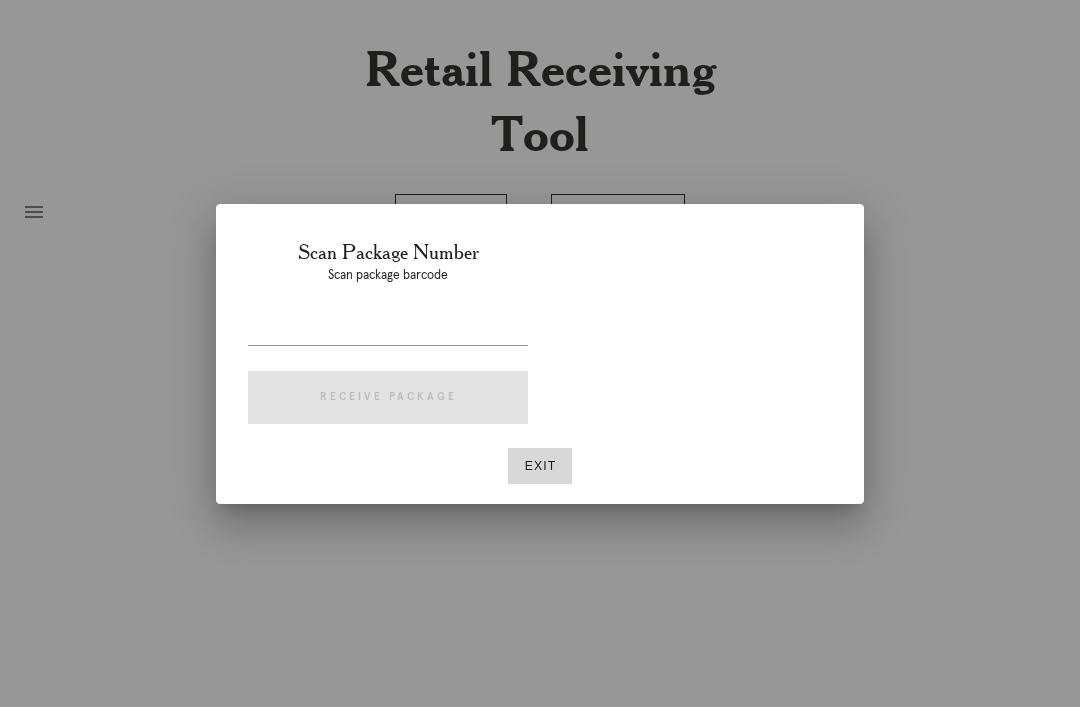 scroll, scrollTop: 0, scrollLeft: 0, axis: both 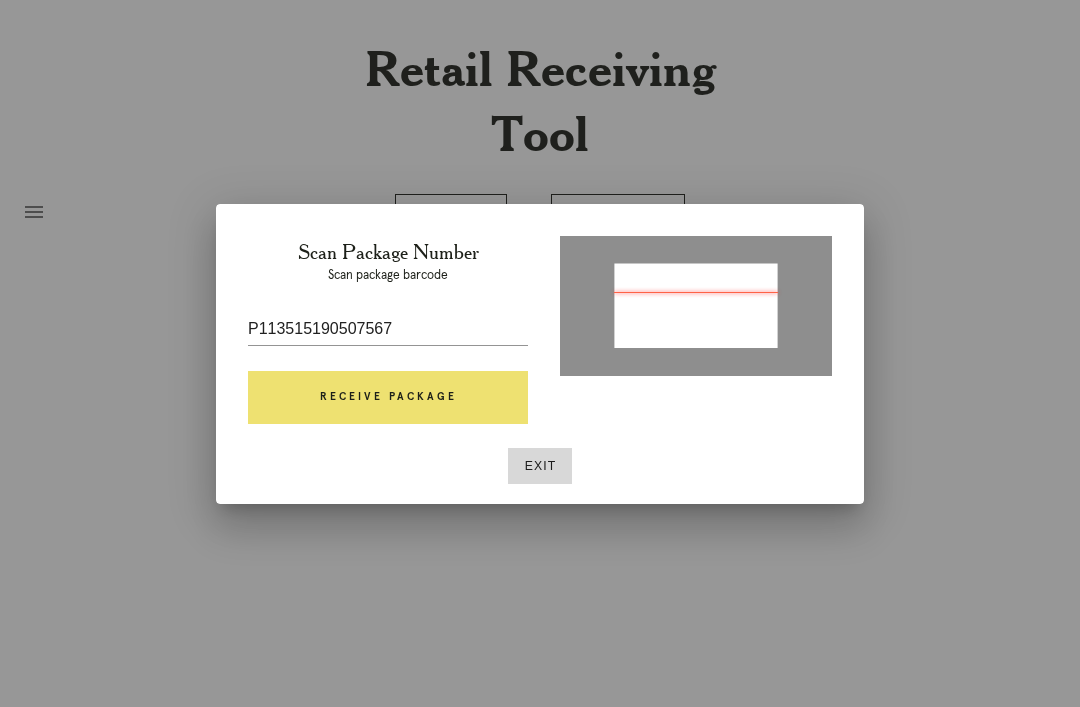 click on "Receive Package" at bounding box center [388, 398] 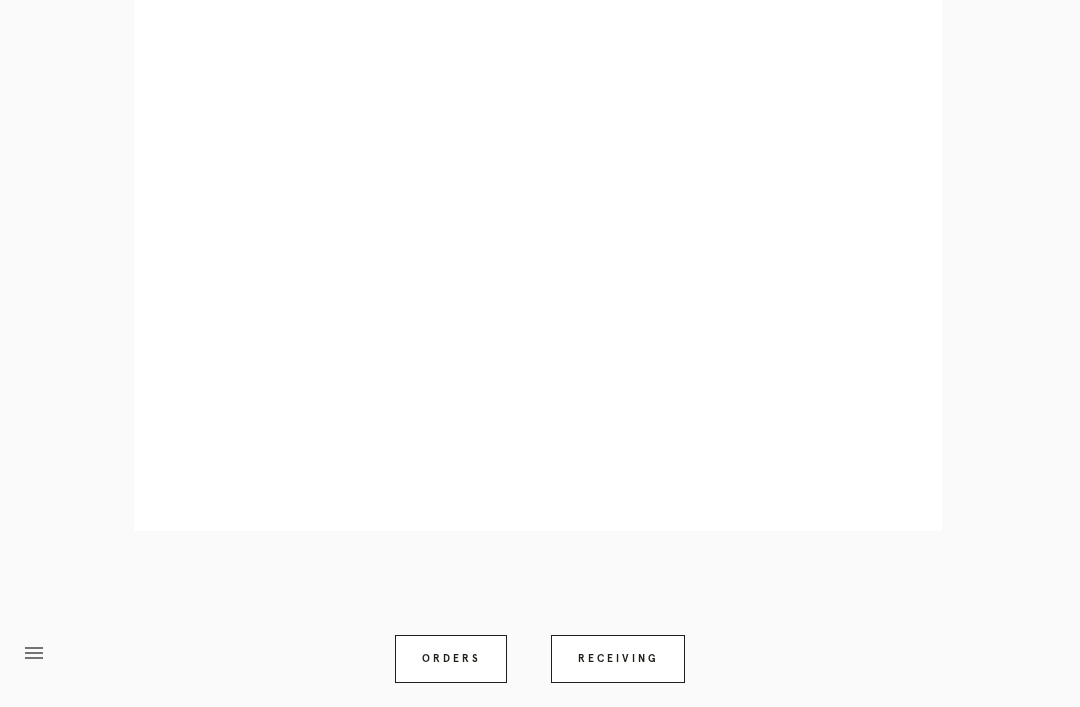 scroll, scrollTop: 2010, scrollLeft: 0, axis: vertical 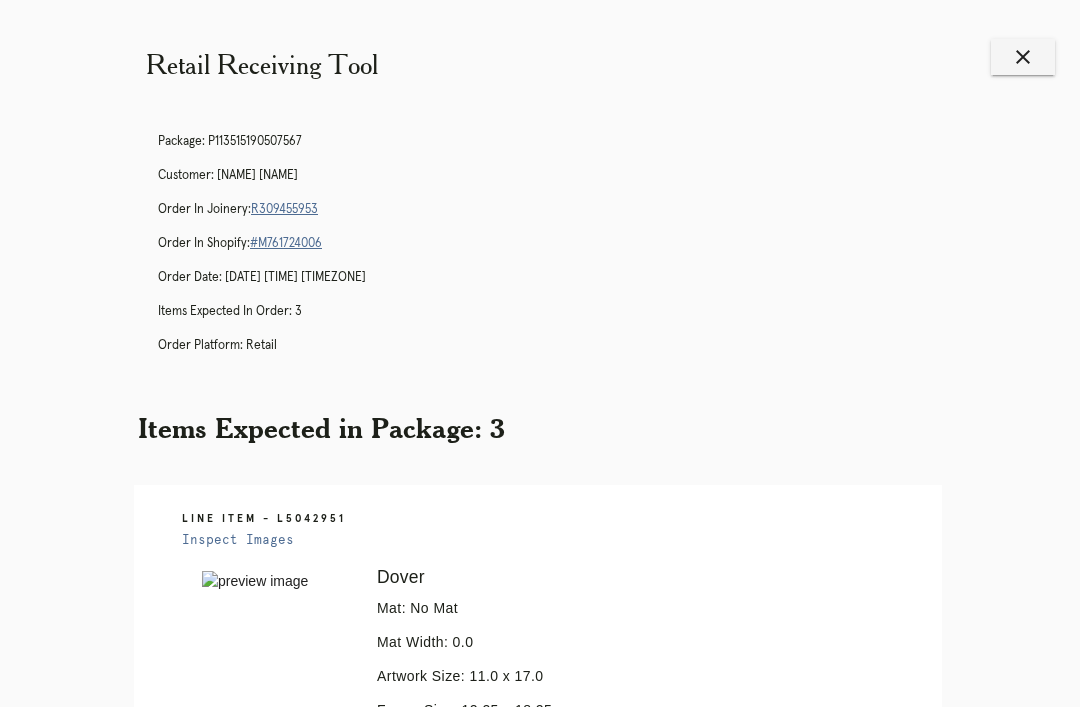 click on "close" at bounding box center [1023, 57] 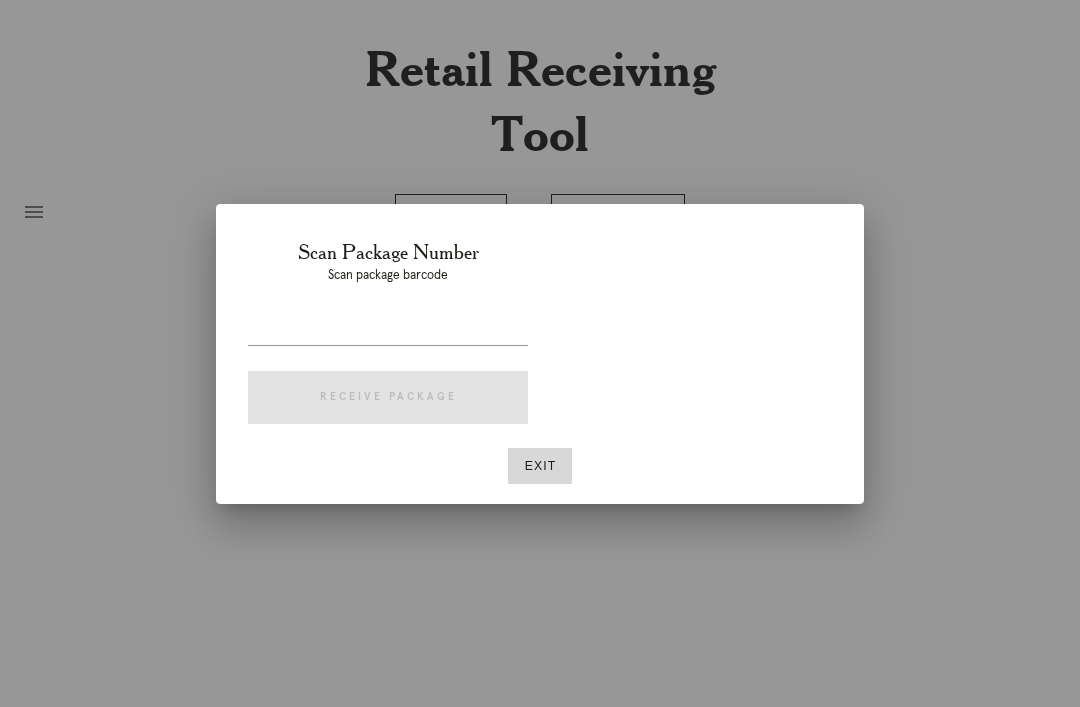 scroll, scrollTop: 0, scrollLeft: 0, axis: both 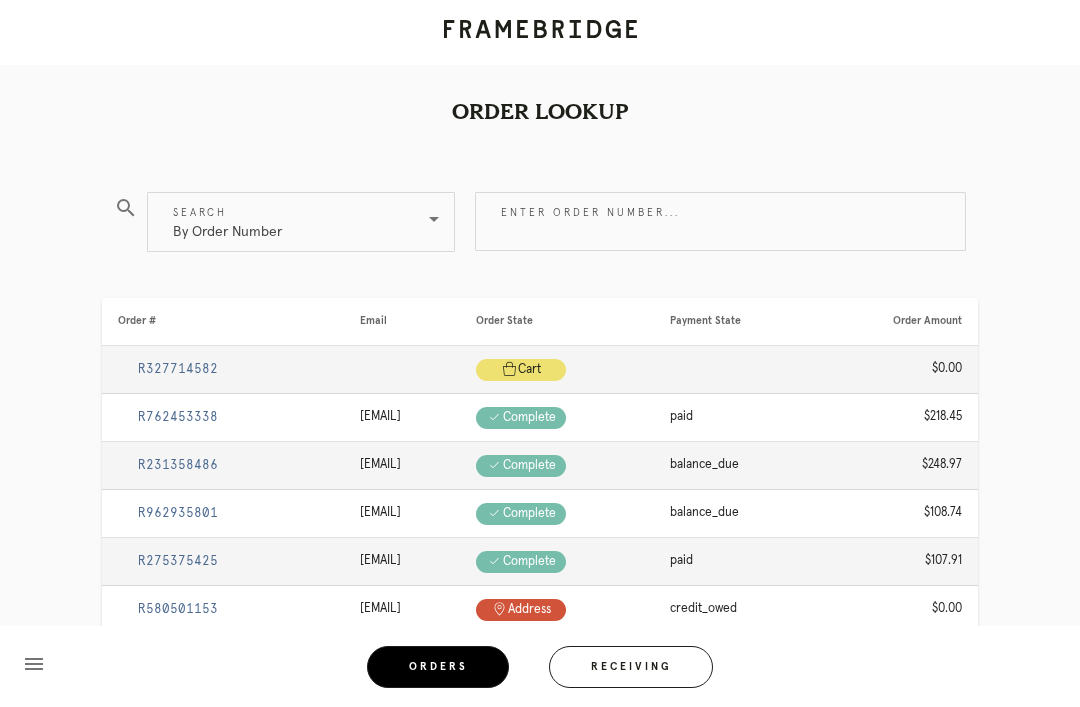 click on "Enter order number..." at bounding box center (720, 221) 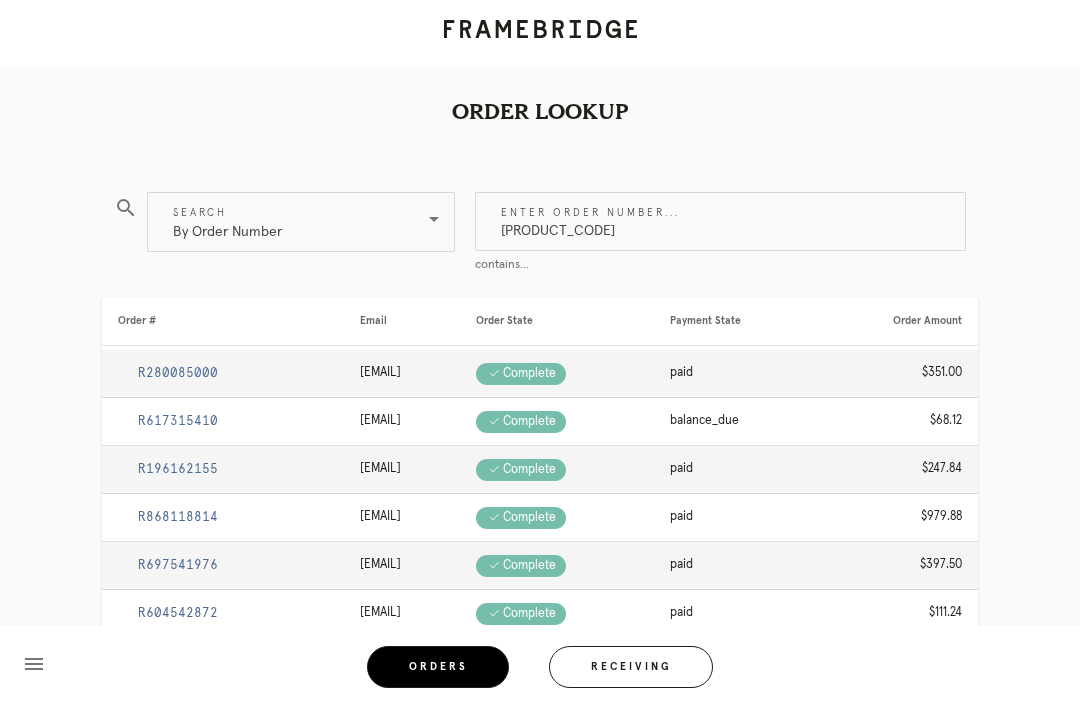 type on "[PRODUCT_CODE]" 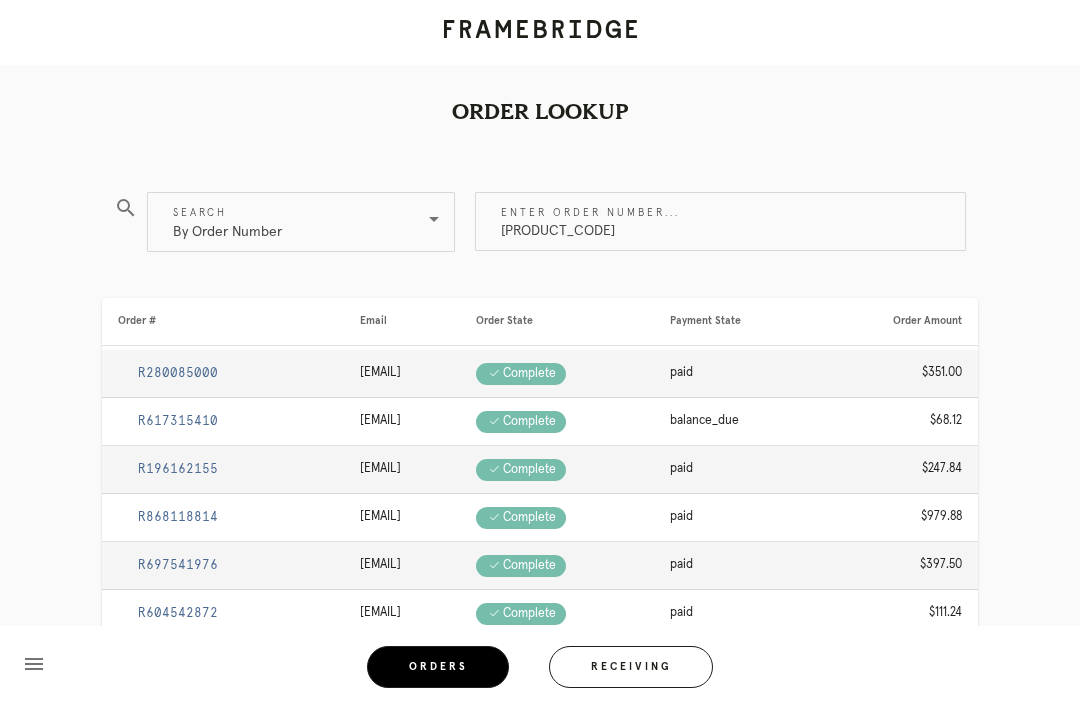 click on "[PRODUCT_CODE]" at bounding box center (720, 221) 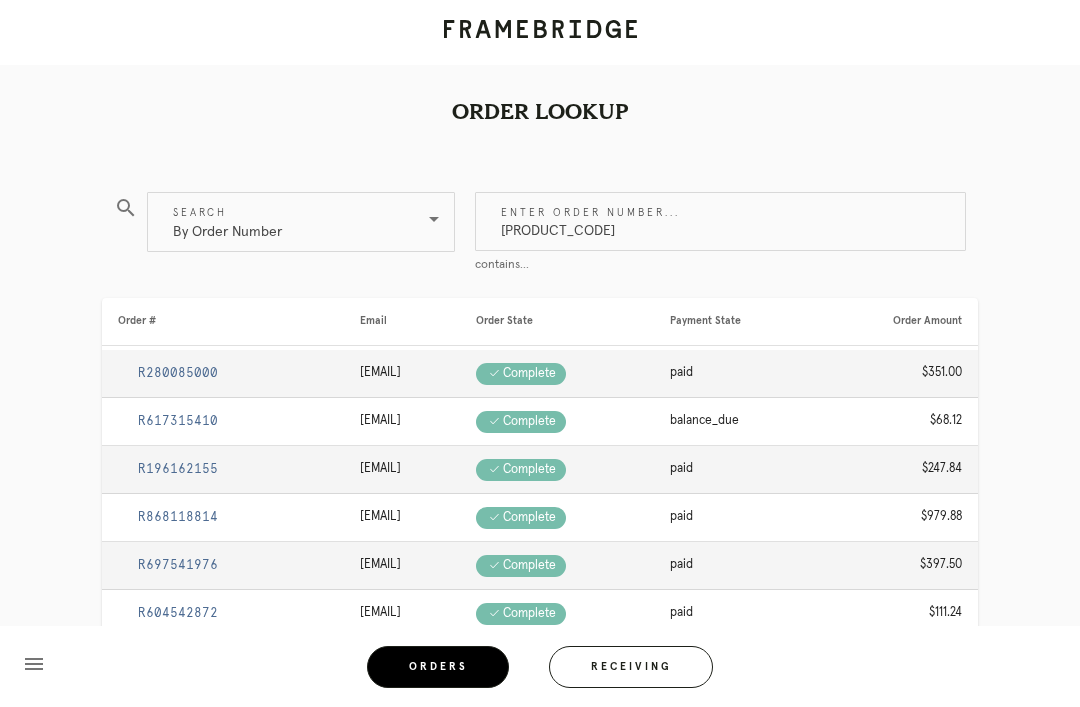 click on "[PRODUCT_CODE]" at bounding box center (720, 221) 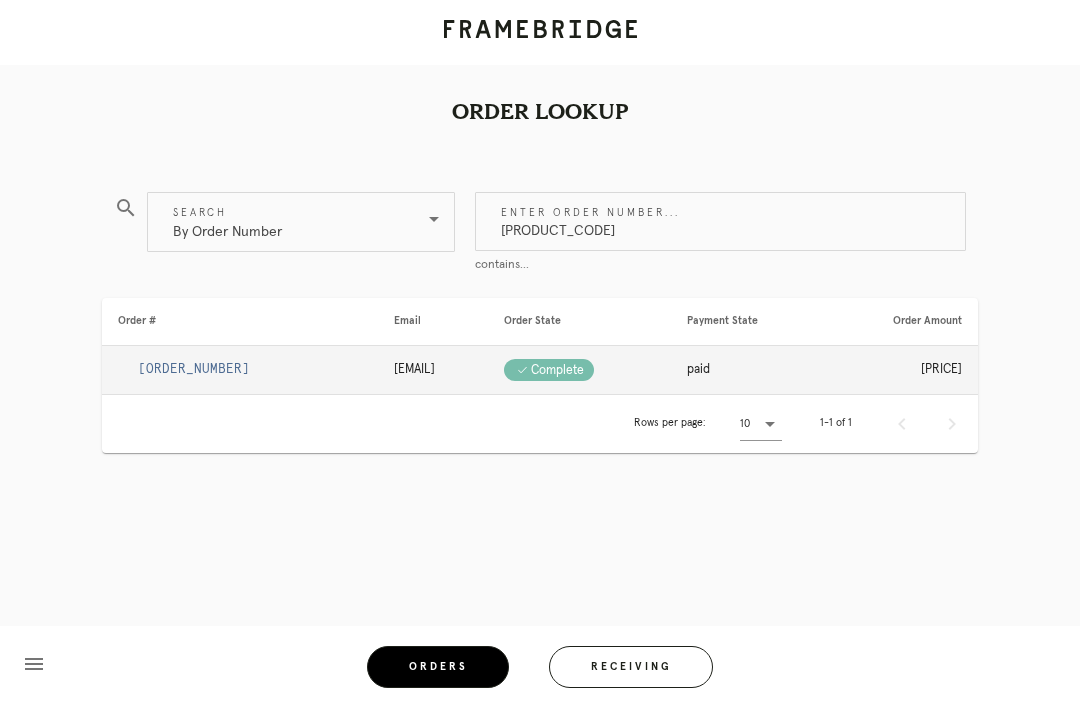 click on "Order Lookup" at bounding box center [540, 76] 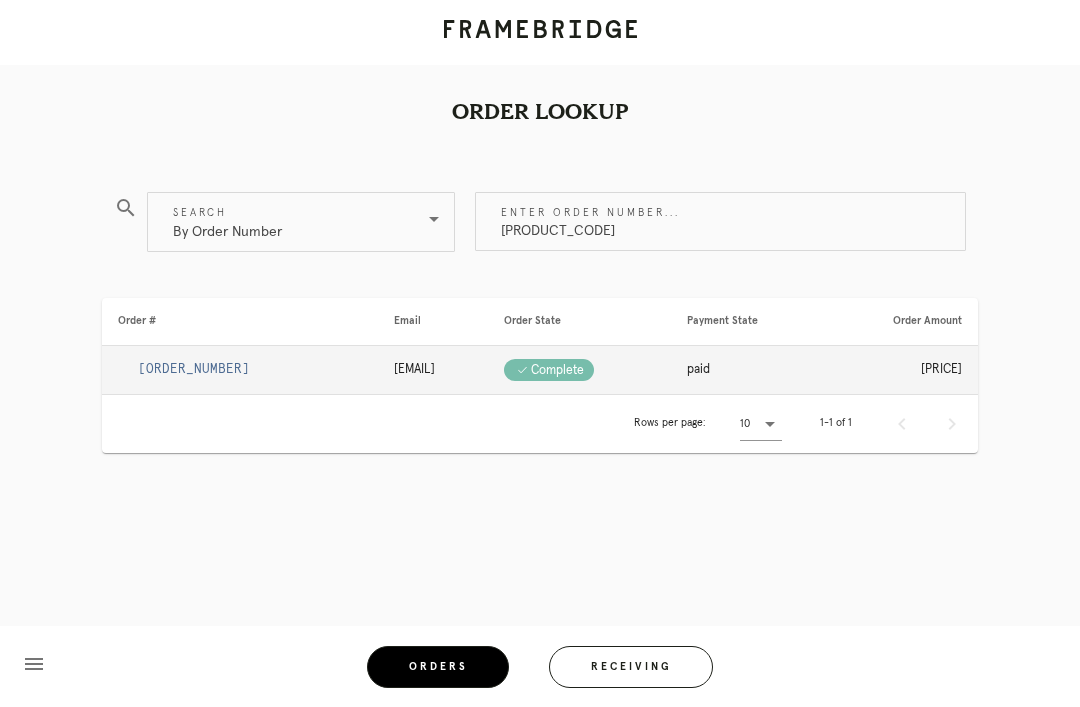 click on "[ORDER_NUMBER]" at bounding box center [240, 370] 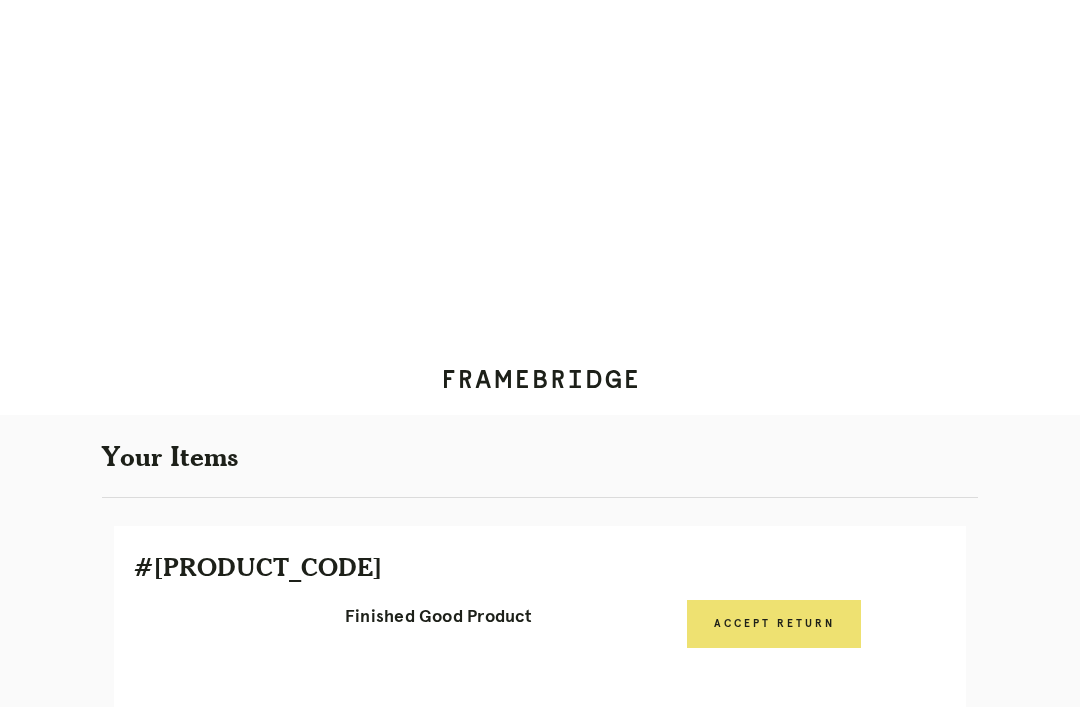 scroll, scrollTop: 0, scrollLeft: 0, axis: both 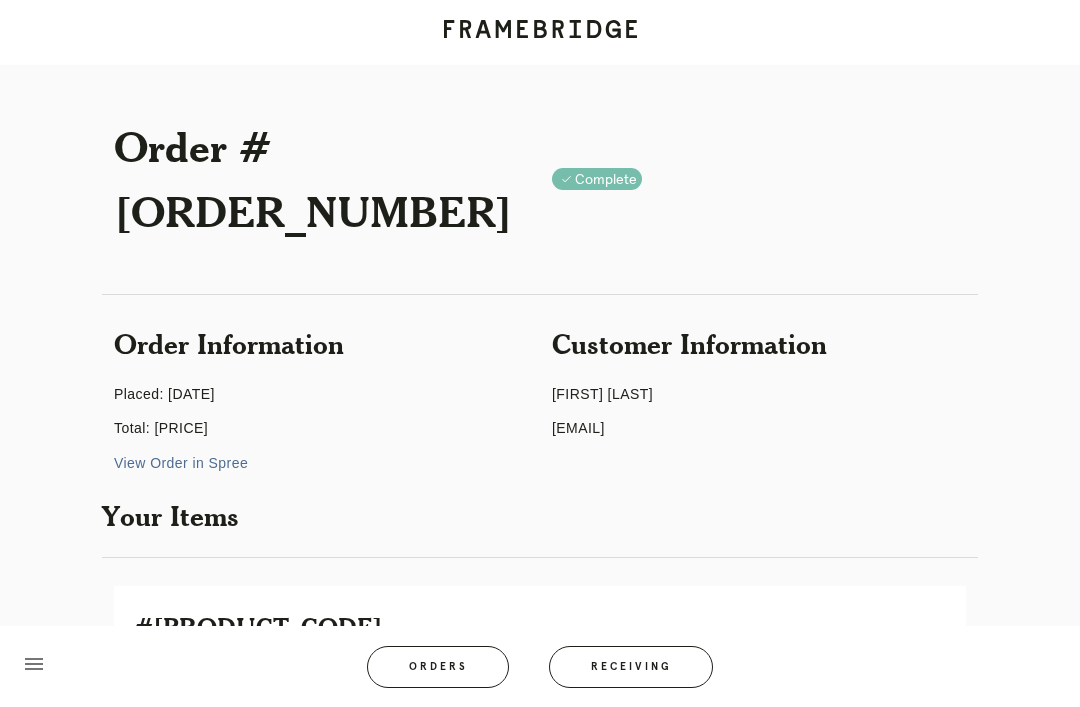 click on "Receiving" at bounding box center [631, 667] 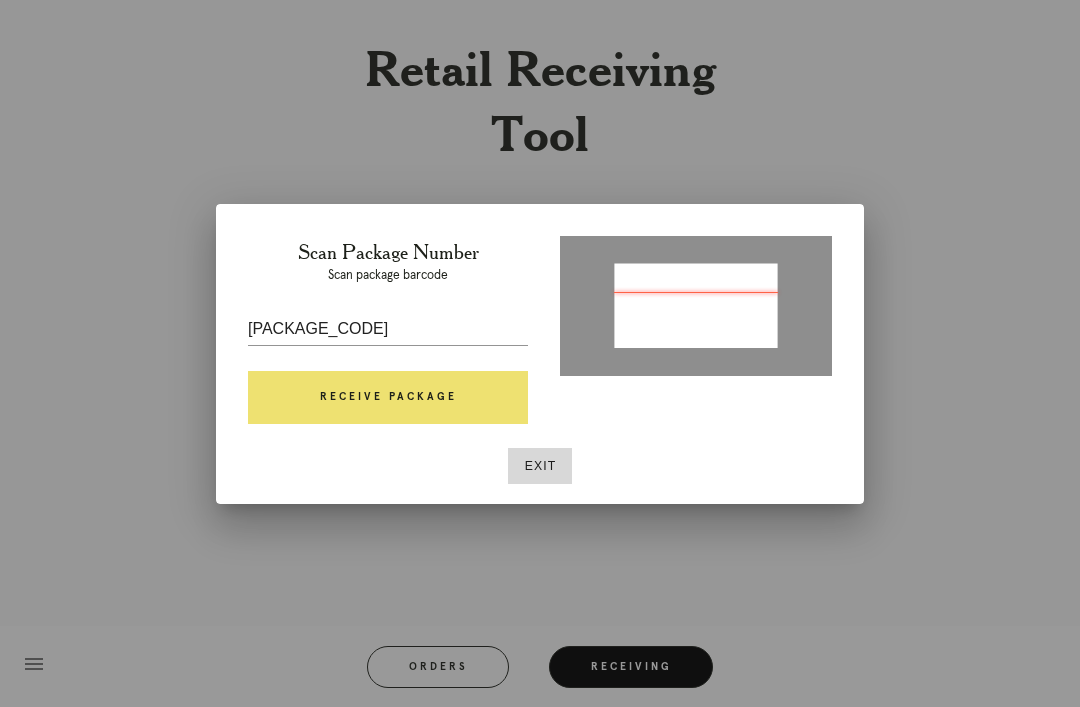 click on "Receive Package" at bounding box center (388, 398) 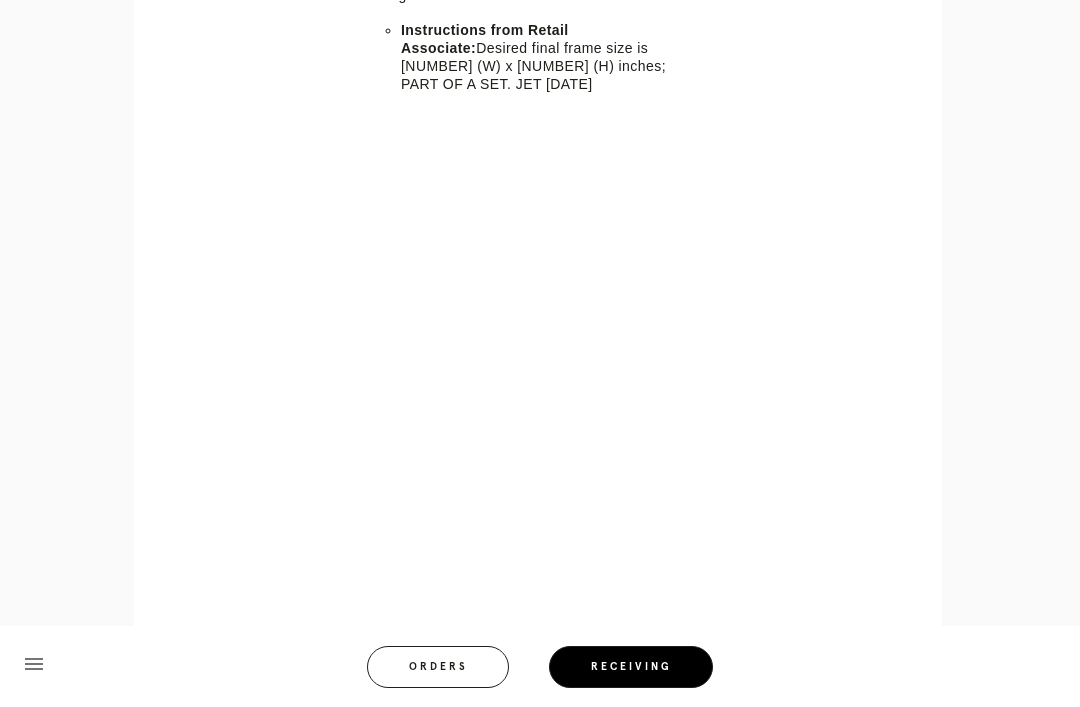 scroll, scrollTop: 2134, scrollLeft: 0, axis: vertical 